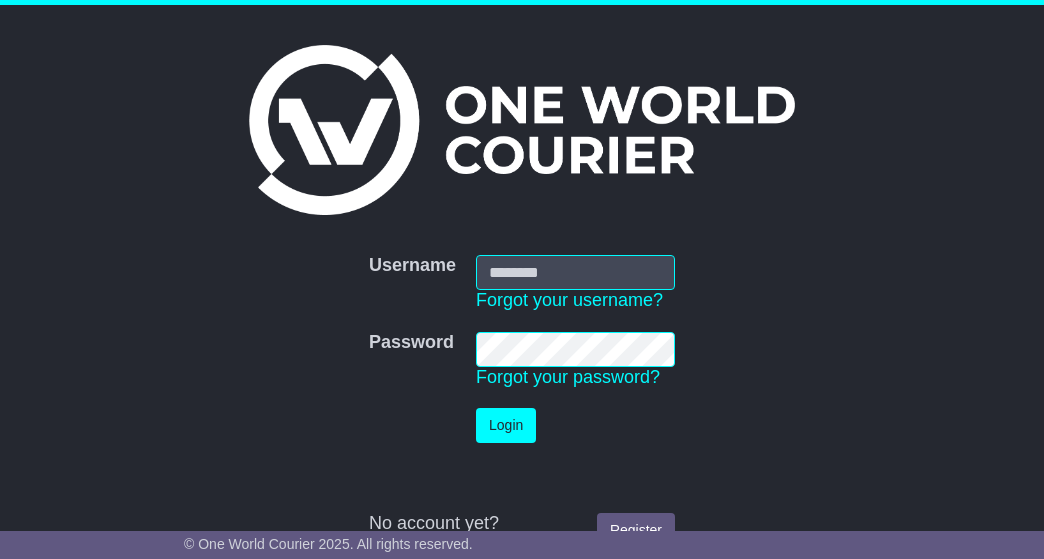 scroll, scrollTop: 0, scrollLeft: 0, axis: both 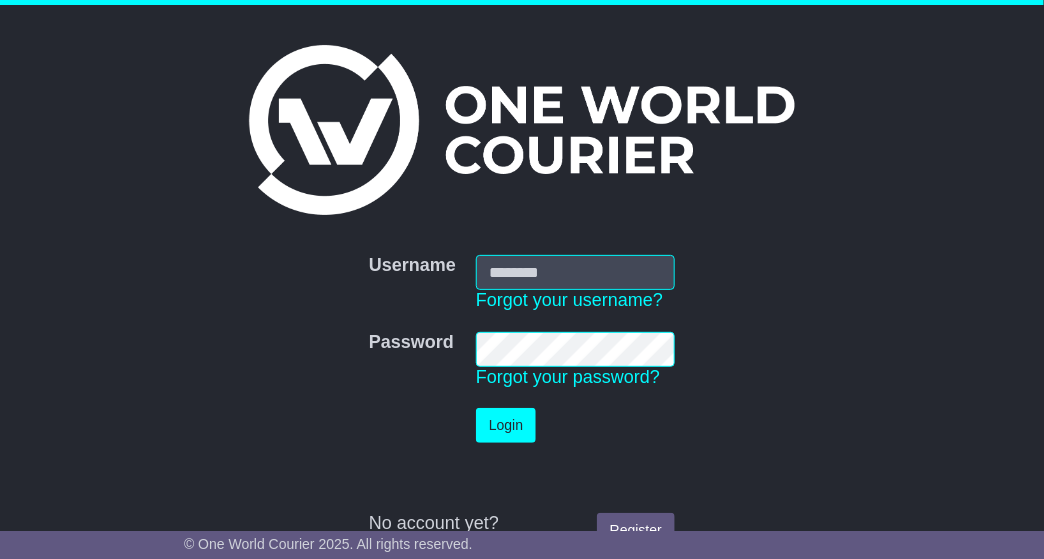 type on "**********" 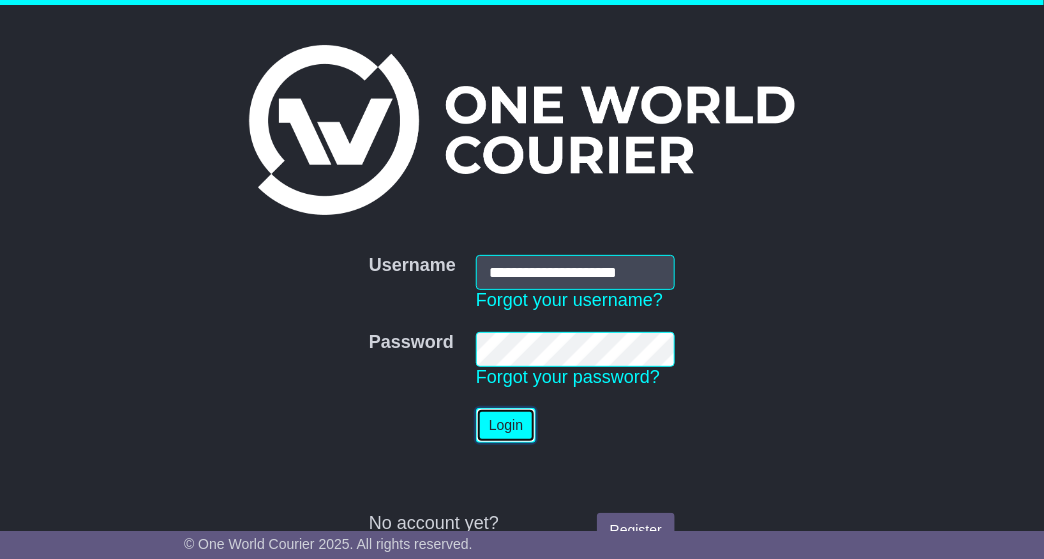 click on "Login" at bounding box center (506, 425) 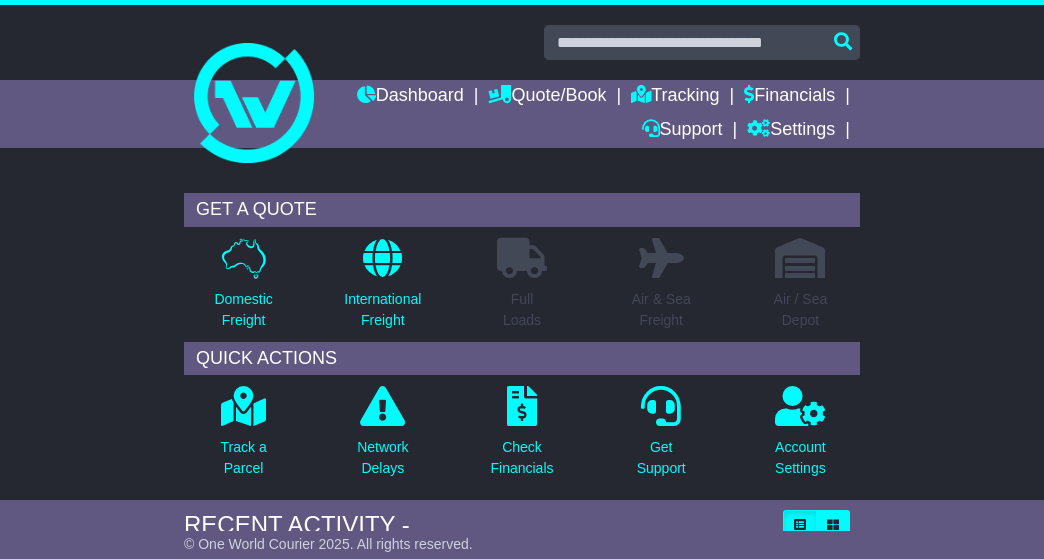 scroll, scrollTop: 0, scrollLeft: 0, axis: both 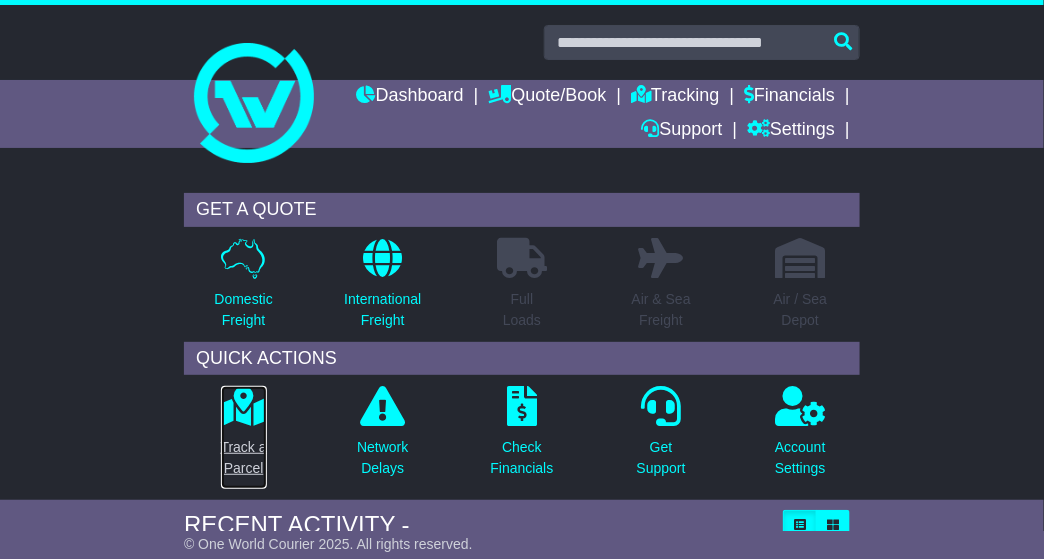 click at bounding box center (243, 406) 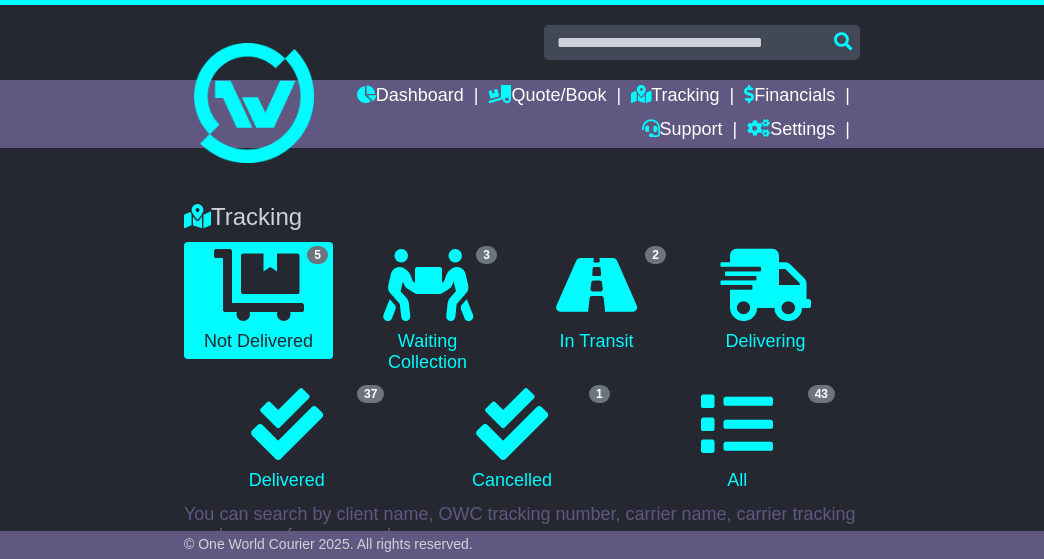 scroll, scrollTop: 0, scrollLeft: 0, axis: both 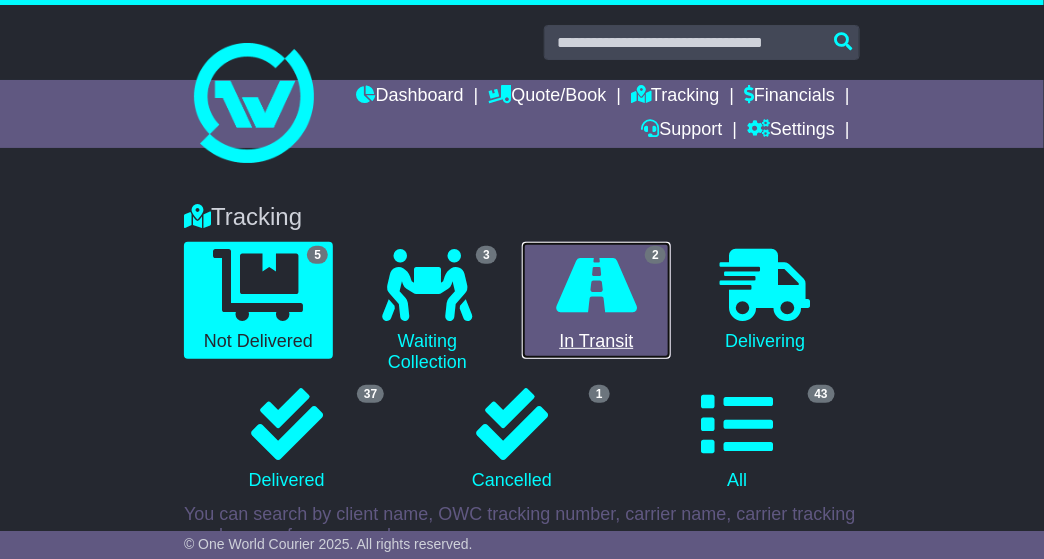 click at bounding box center [596, 285] 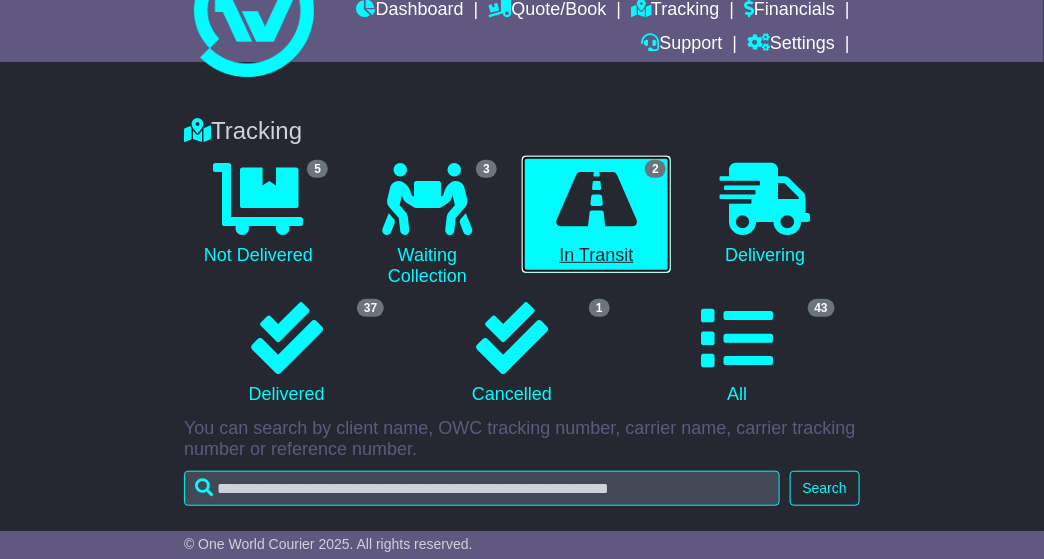 scroll, scrollTop: 0, scrollLeft: 0, axis: both 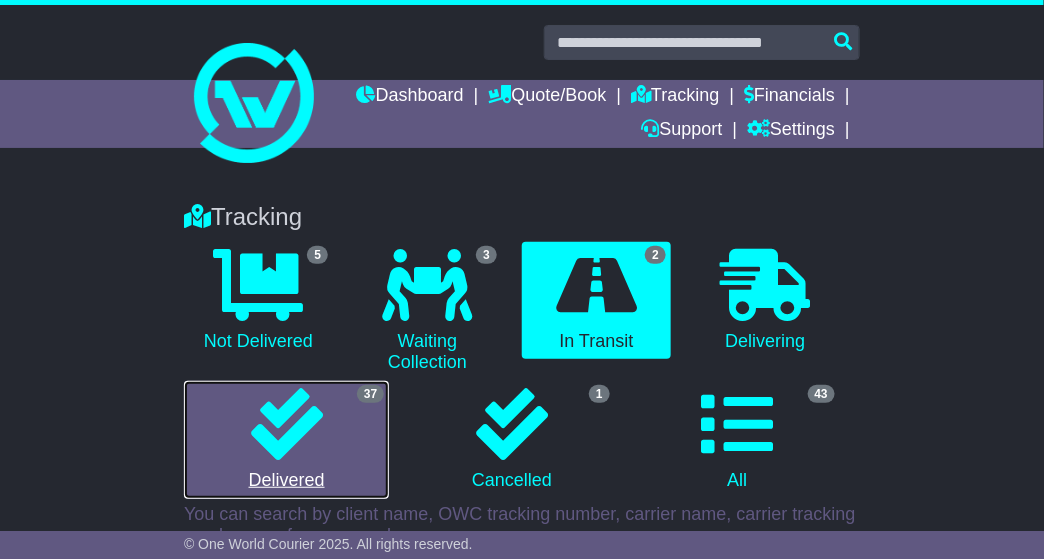 click at bounding box center (287, 424) 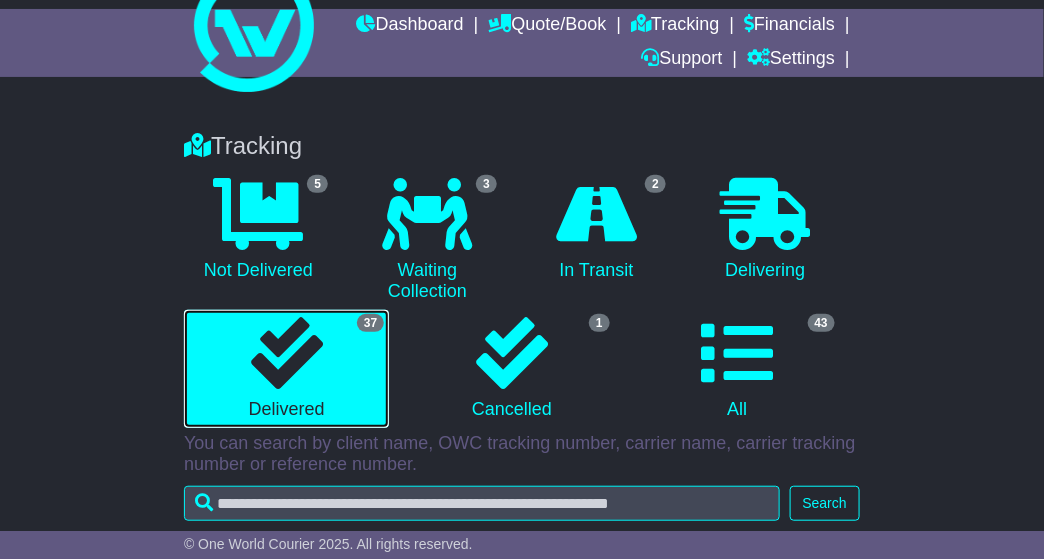 scroll, scrollTop: 0, scrollLeft: 0, axis: both 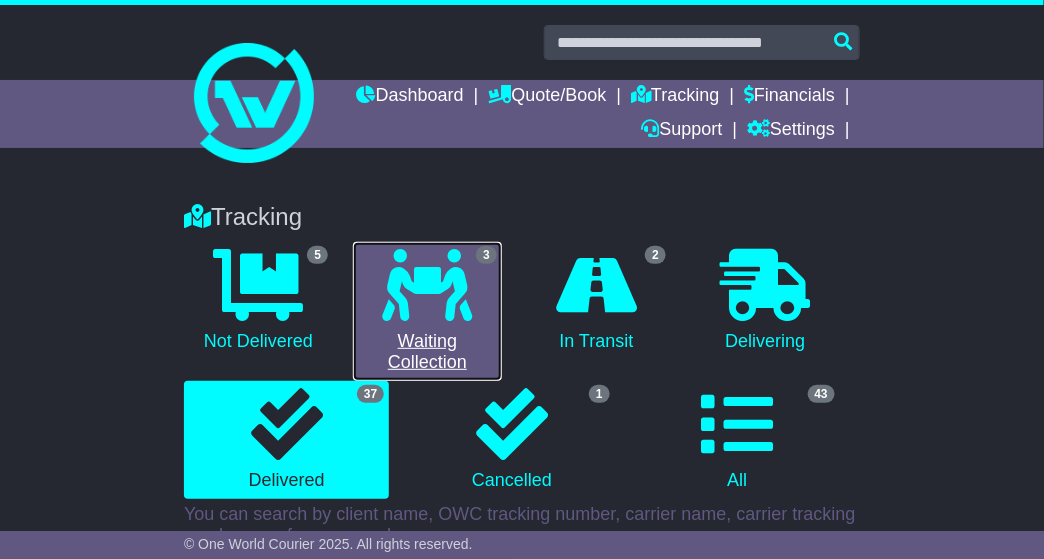 click at bounding box center [428, 285] 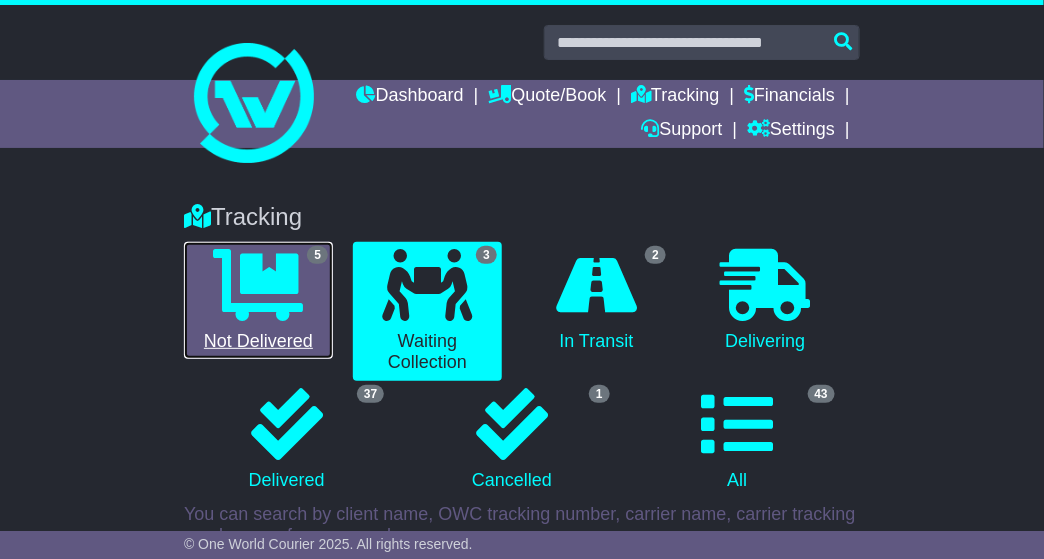 click at bounding box center (259, 285) 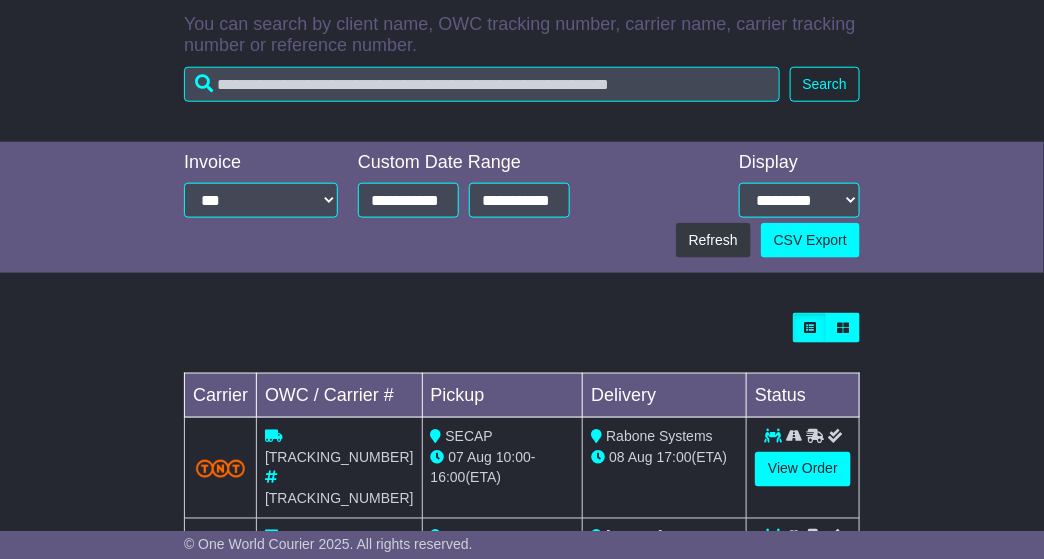 scroll, scrollTop: 487, scrollLeft: 0, axis: vertical 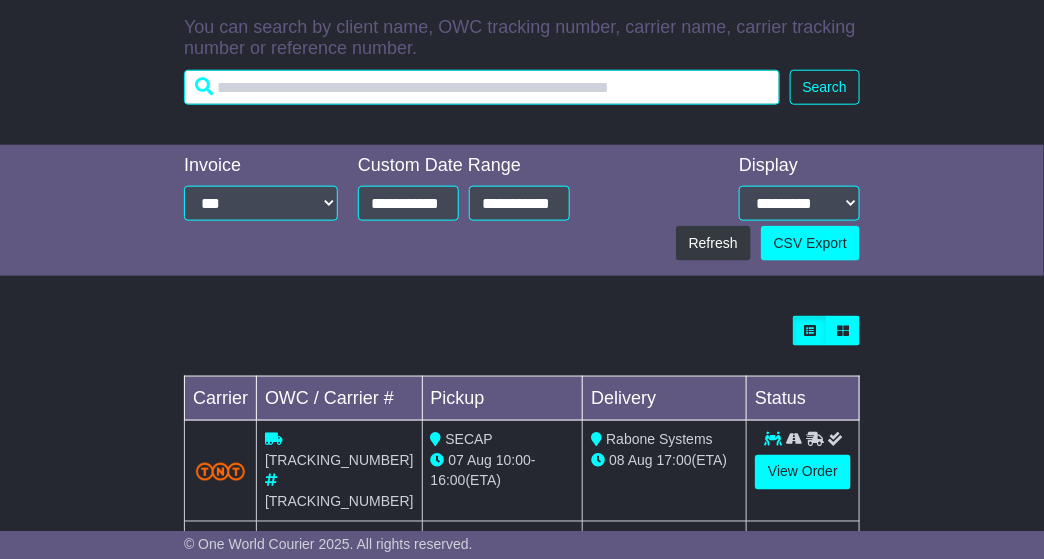 click at bounding box center (482, 87) 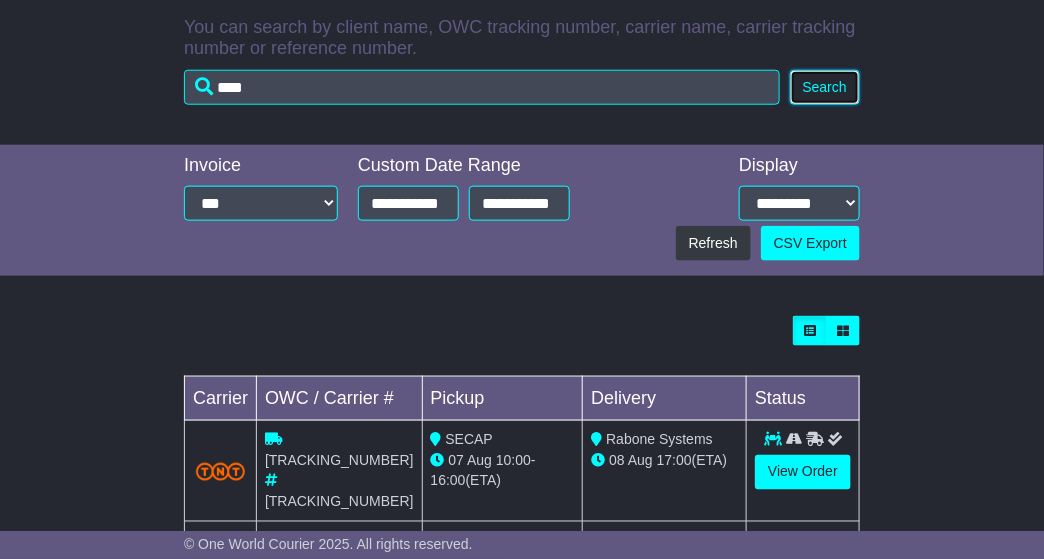 click on "Tracking
Not Delivered
Waiting Collection
In Transit
Delivering Delivered ****" at bounding box center (522, -95) 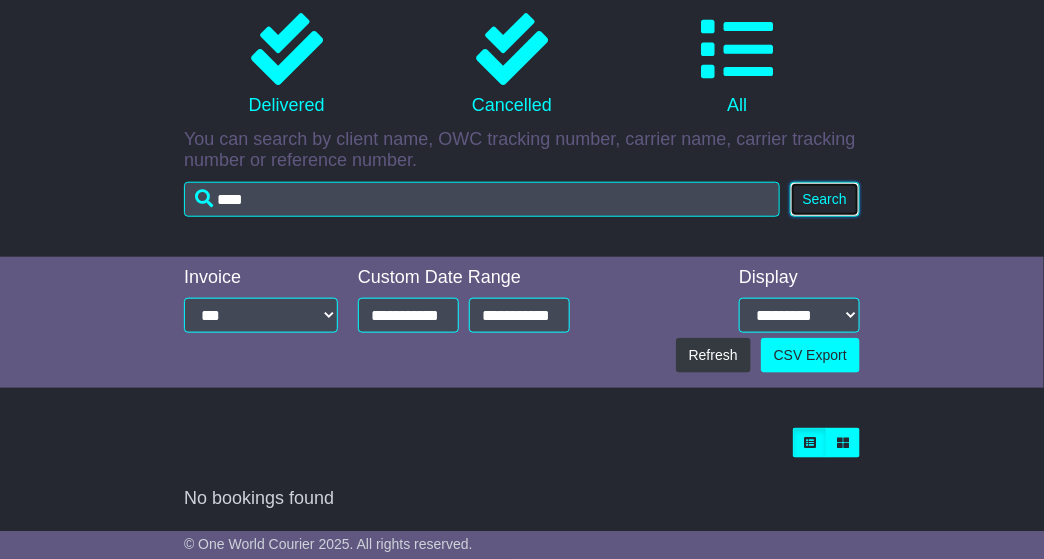 scroll, scrollTop: 0, scrollLeft: 0, axis: both 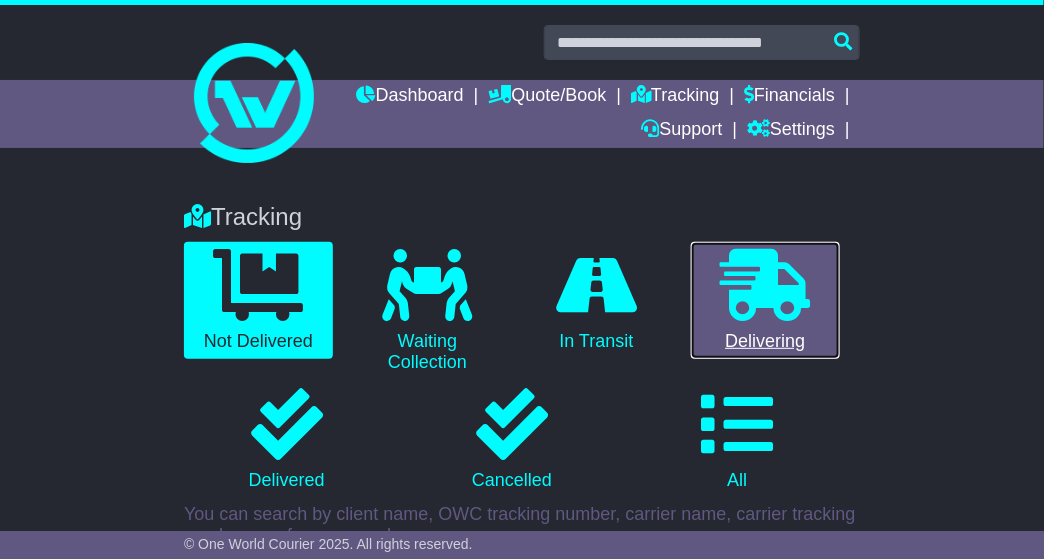click at bounding box center [766, 285] 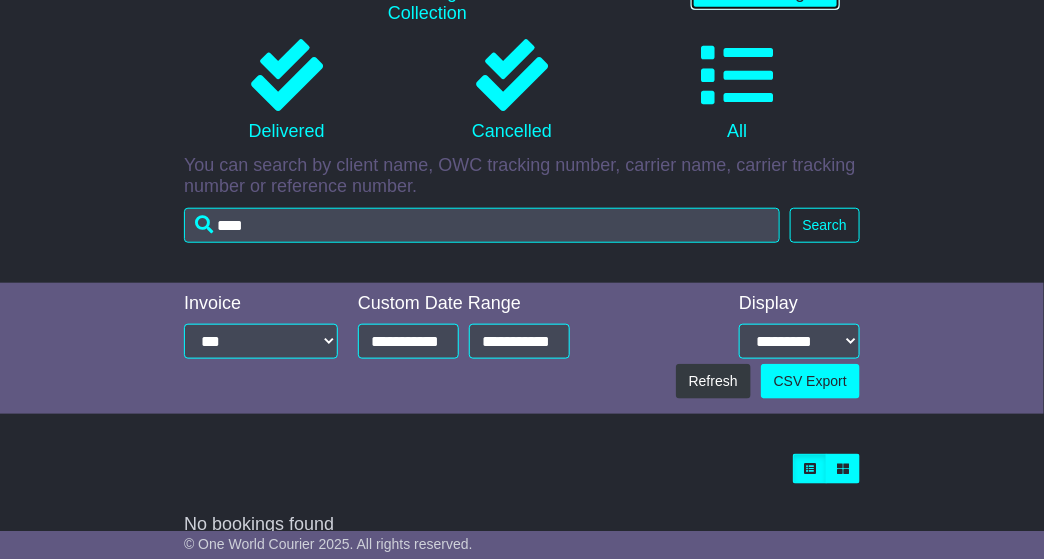 scroll, scrollTop: 375, scrollLeft: 0, axis: vertical 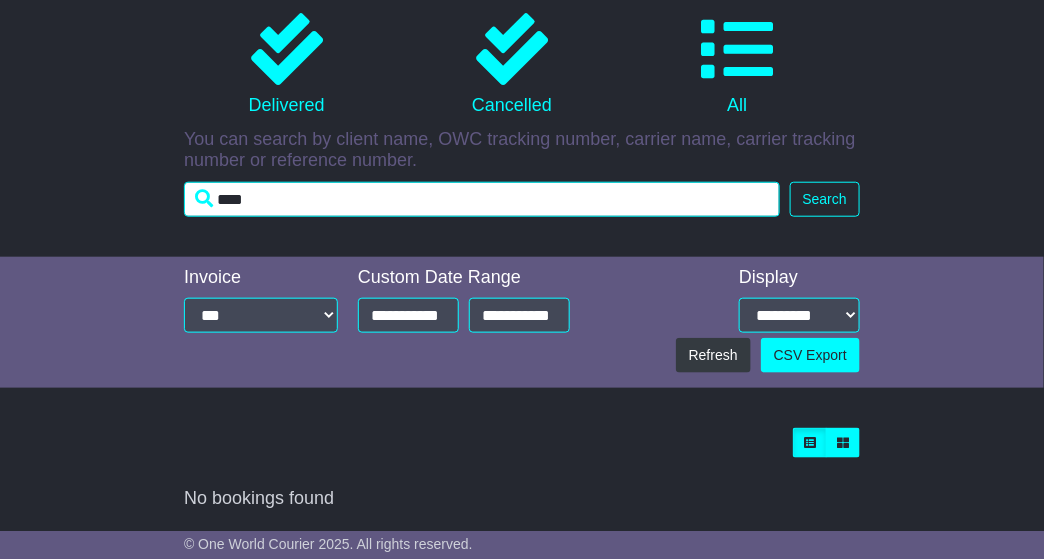 click on "****" at bounding box center (482, 199) 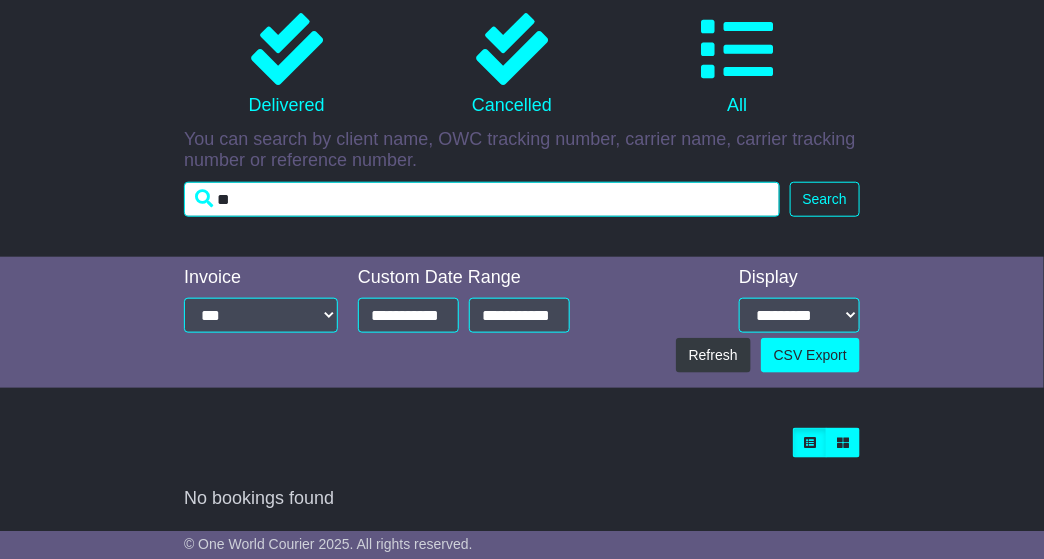 type on "*" 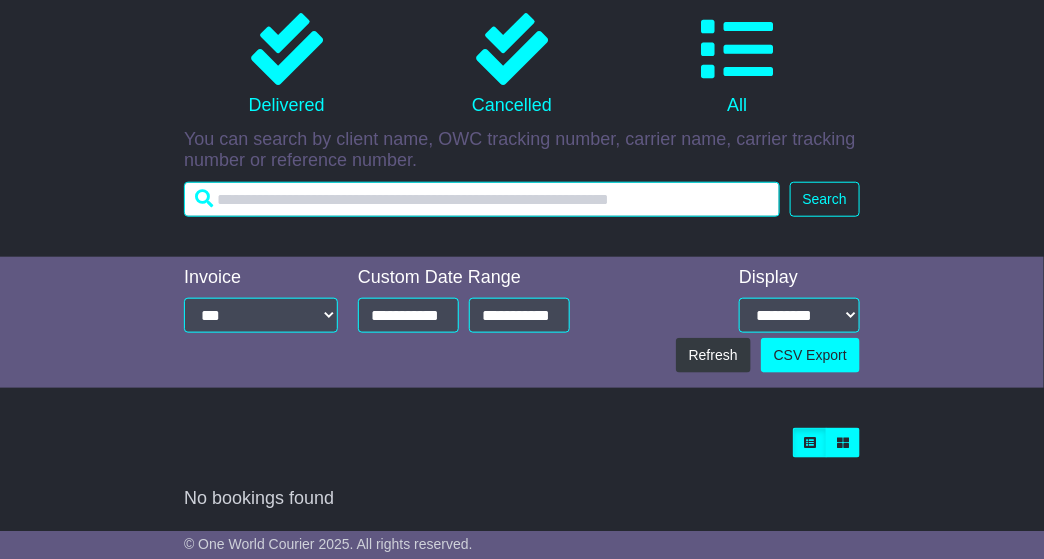 type 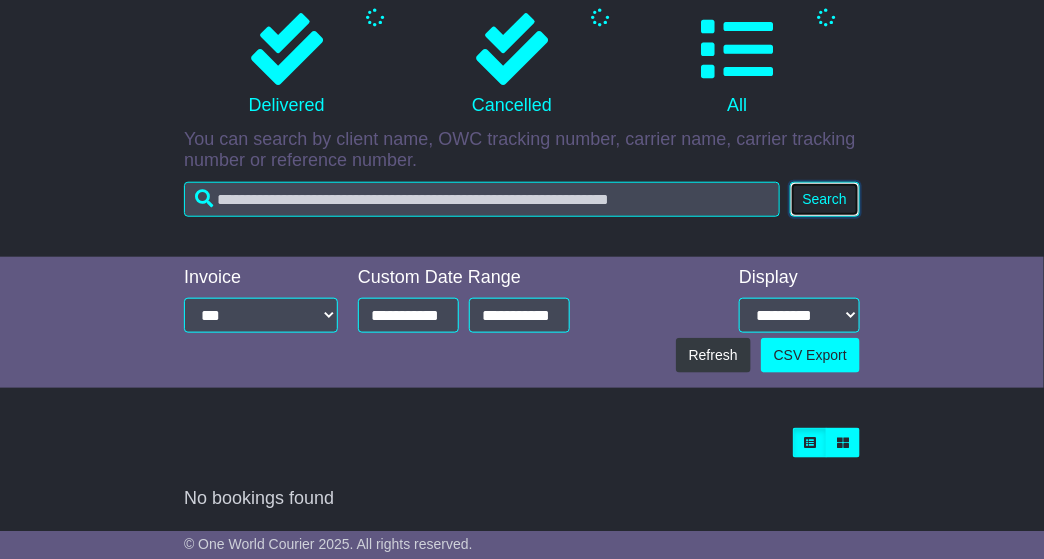 click on "Search" at bounding box center [825, 199] 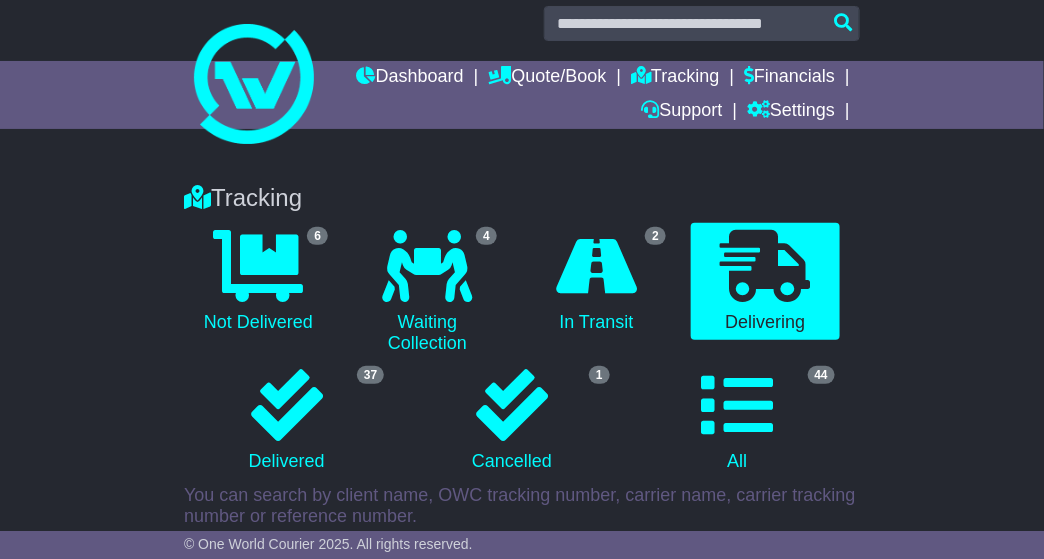 scroll, scrollTop: 0, scrollLeft: 0, axis: both 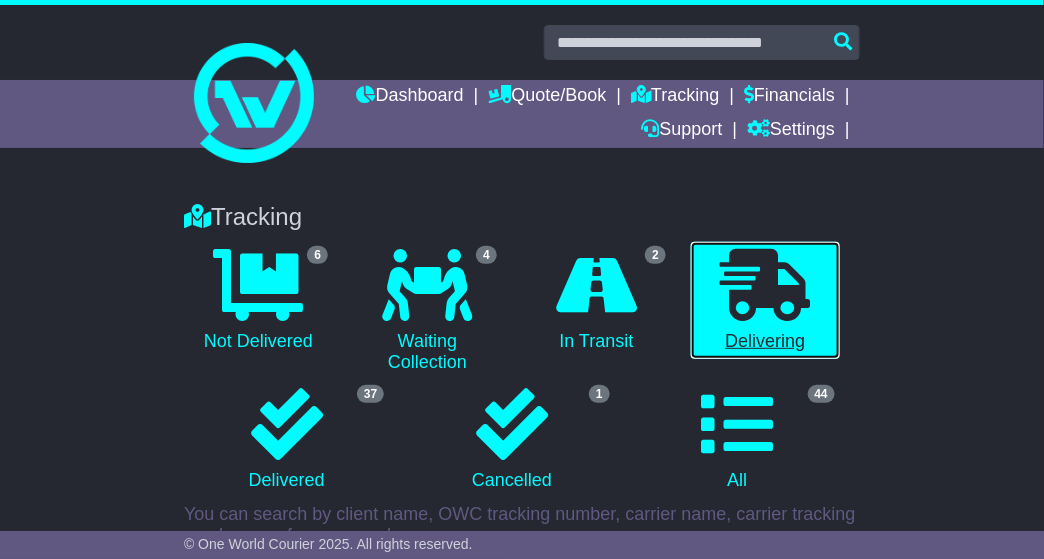 click at bounding box center [766, 285] 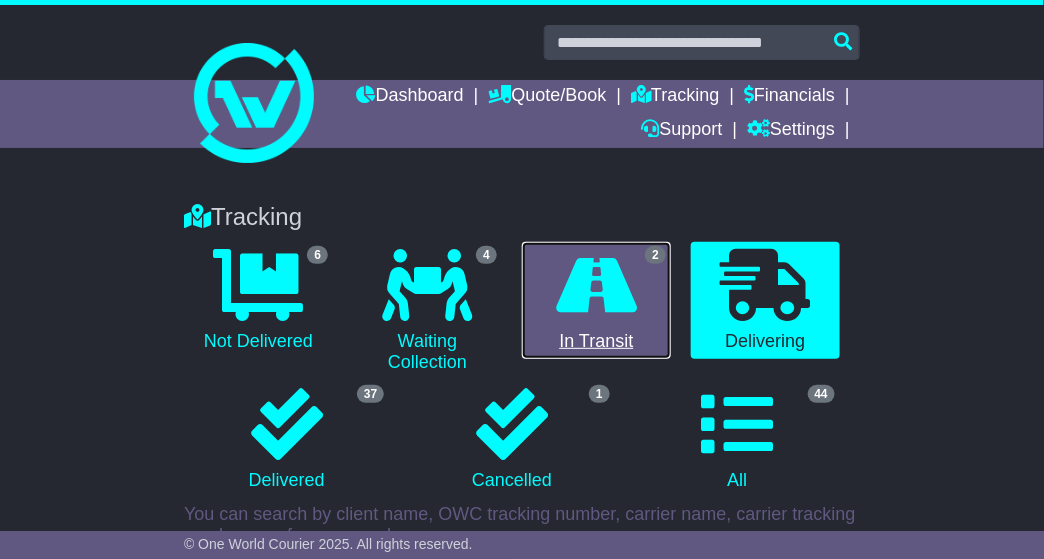 click at bounding box center (596, 285) 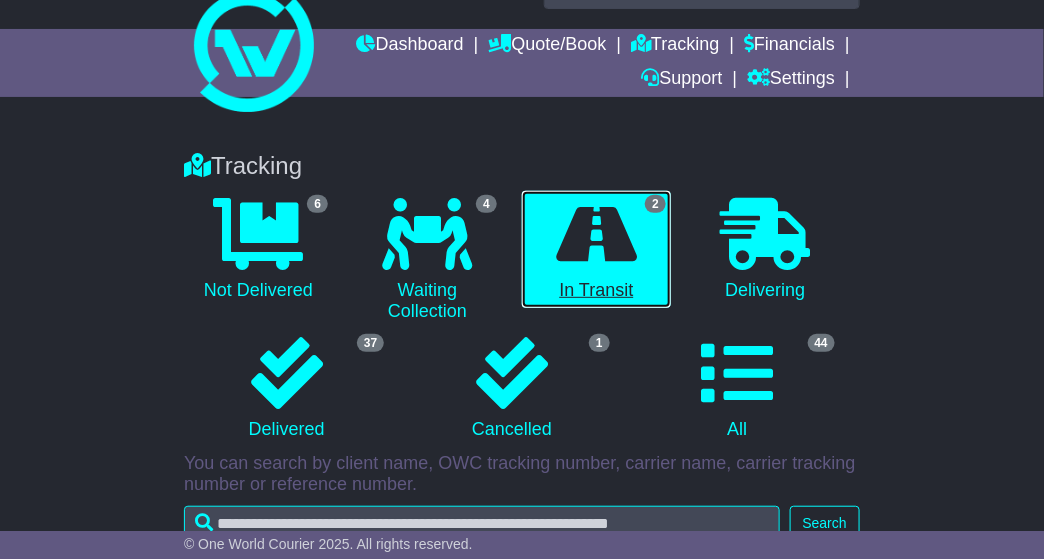 scroll, scrollTop: 0, scrollLeft: 0, axis: both 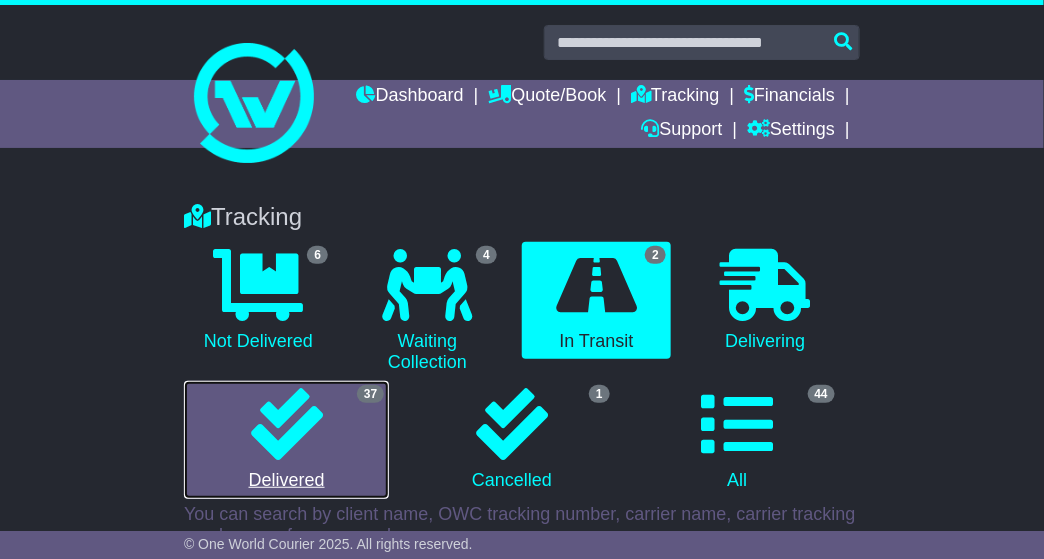 click at bounding box center [287, 424] 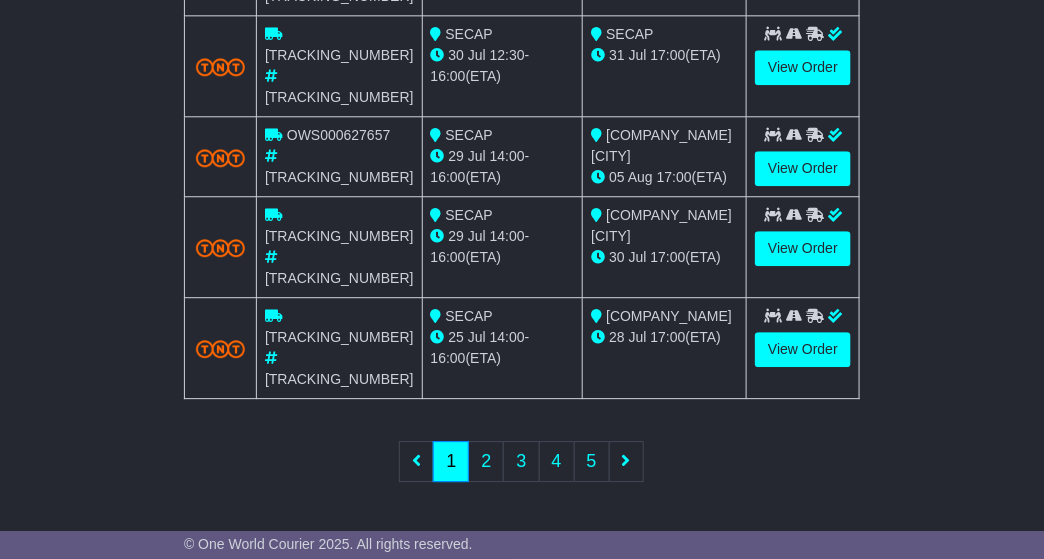 scroll, scrollTop: 1340, scrollLeft: 0, axis: vertical 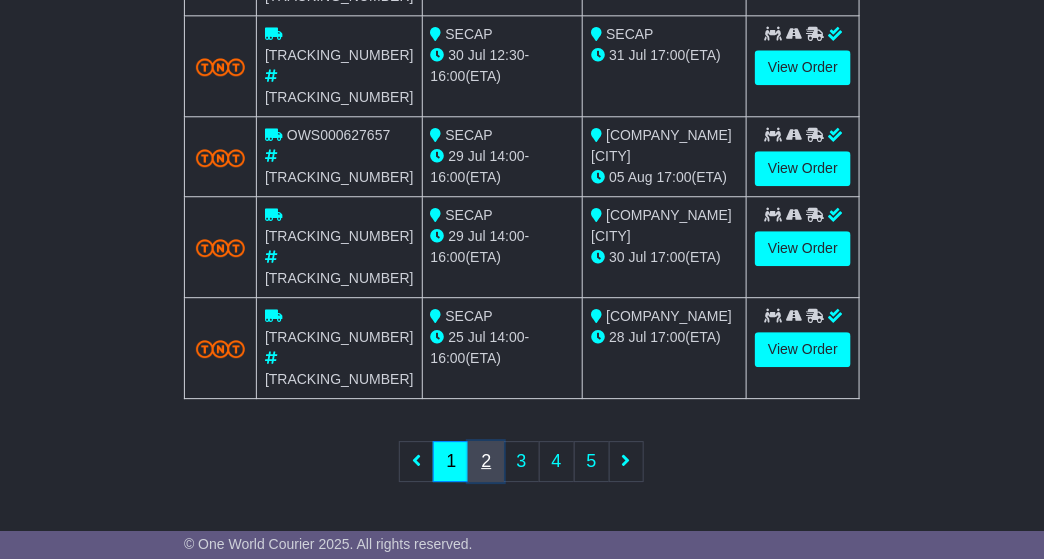 click on "2" at bounding box center [486, 461] 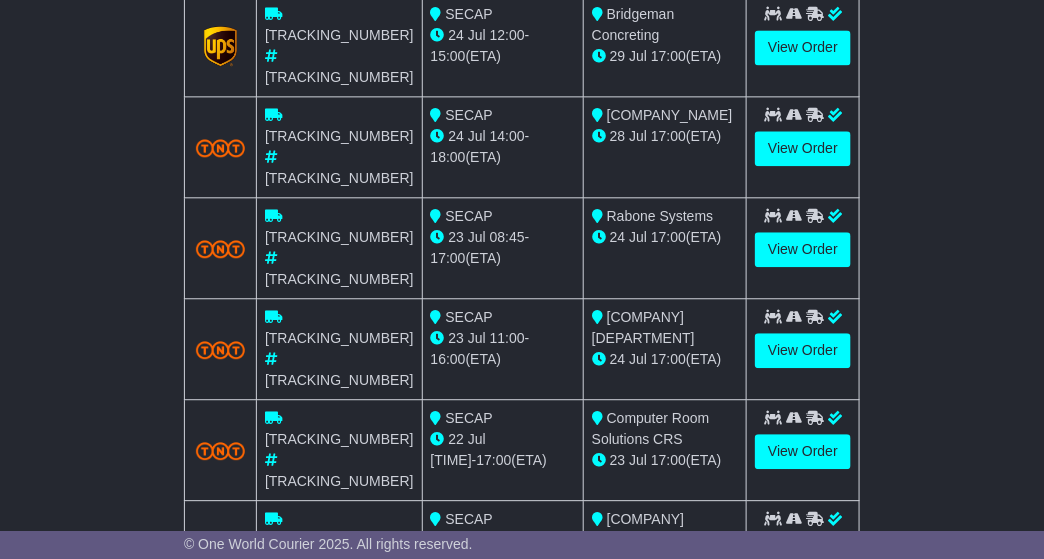 scroll, scrollTop: 1120, scrollLeft: 0, axis: vertical 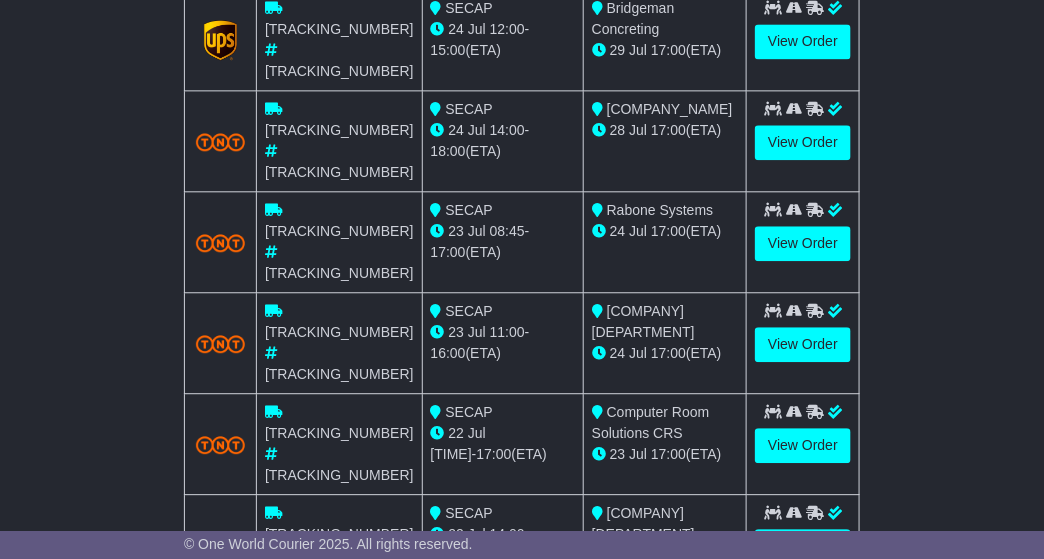 click on "3" at bounding box center (521, 658) 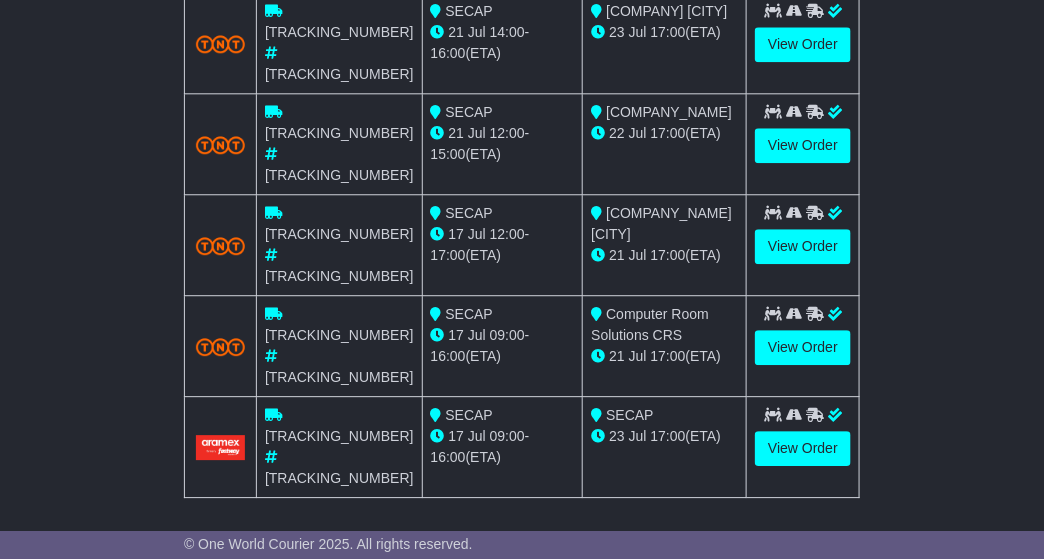 scroll, scrollTop: 1340, scrollLeft: 0, axis: vertical 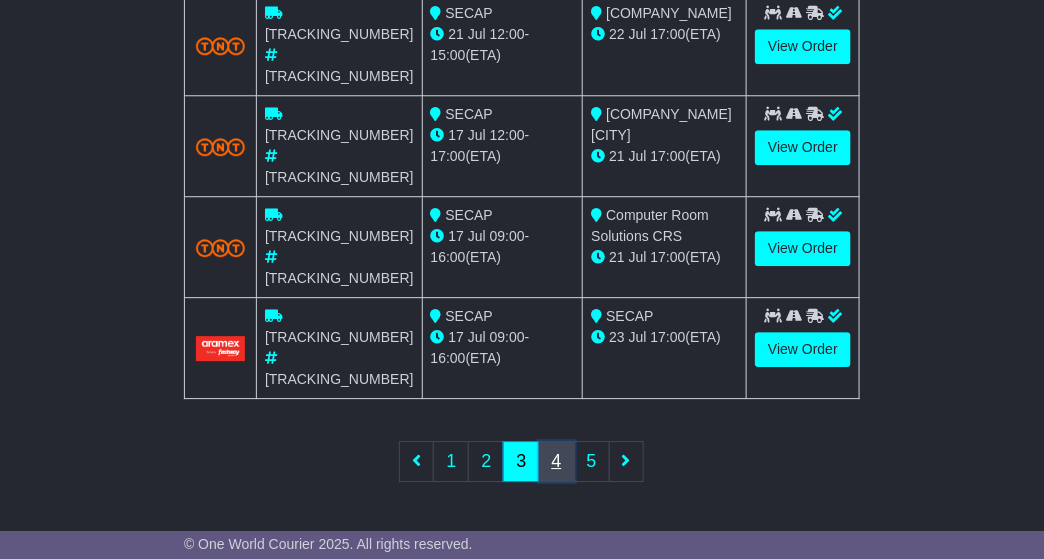 click on "4" at bounding box center (557, 461) 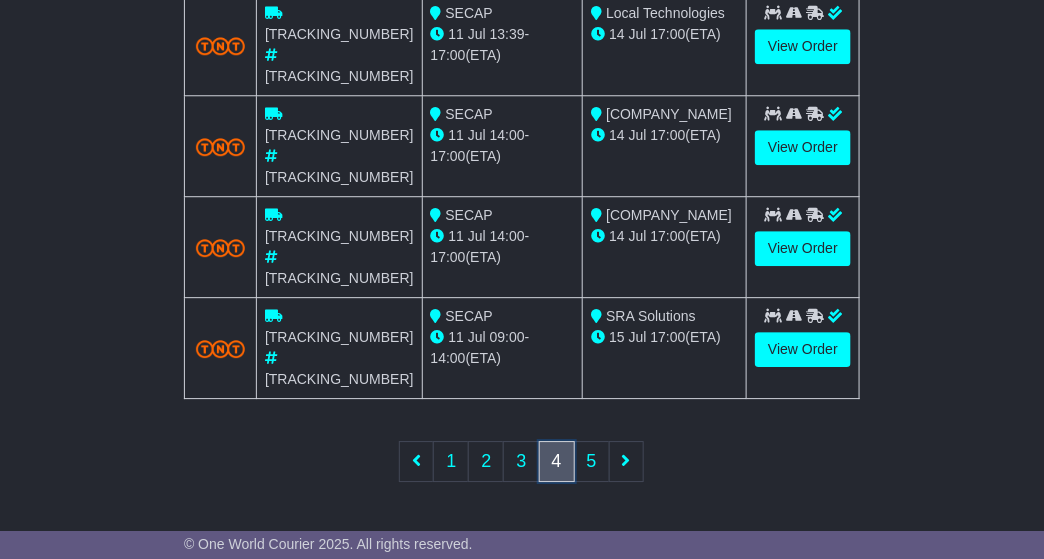scroll, scrollTop: 1340, scrollLeft: 0, axis: vertical 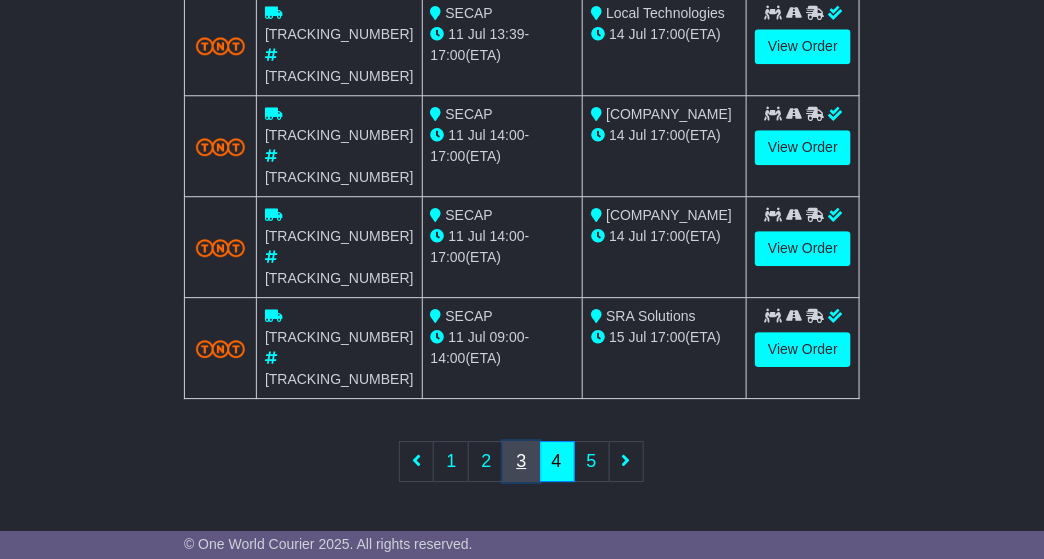 click on "3" at bounding box center [521, 461] 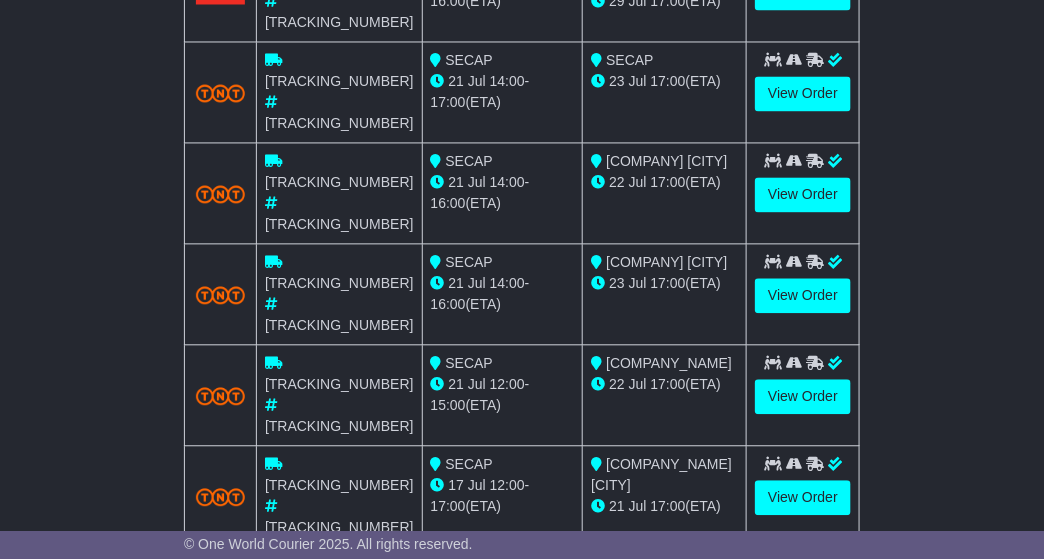 scroll, scrollTop: 960, scrollLeft: 0, axis: vertical 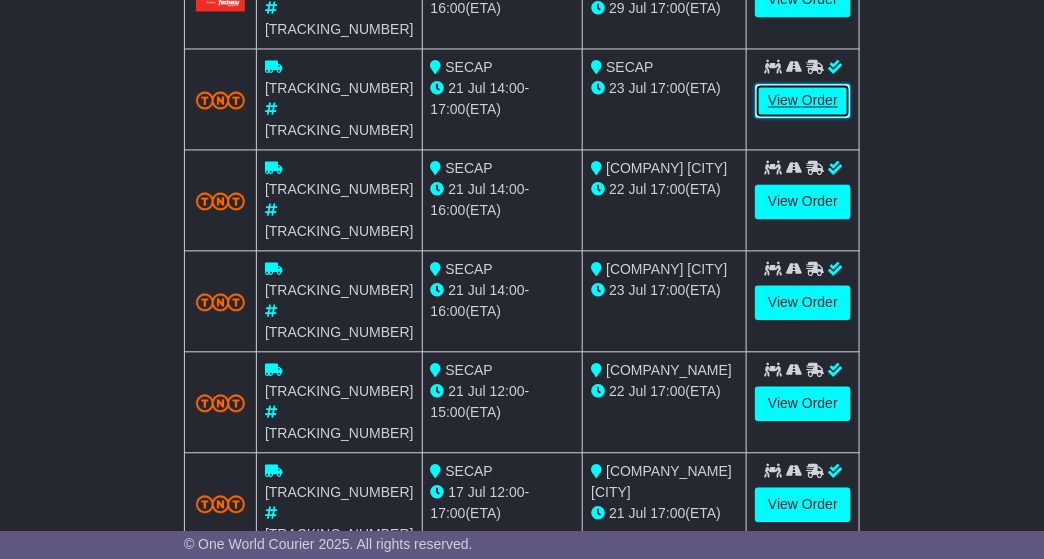 click on "View Order" at bounding box center [803, 100] 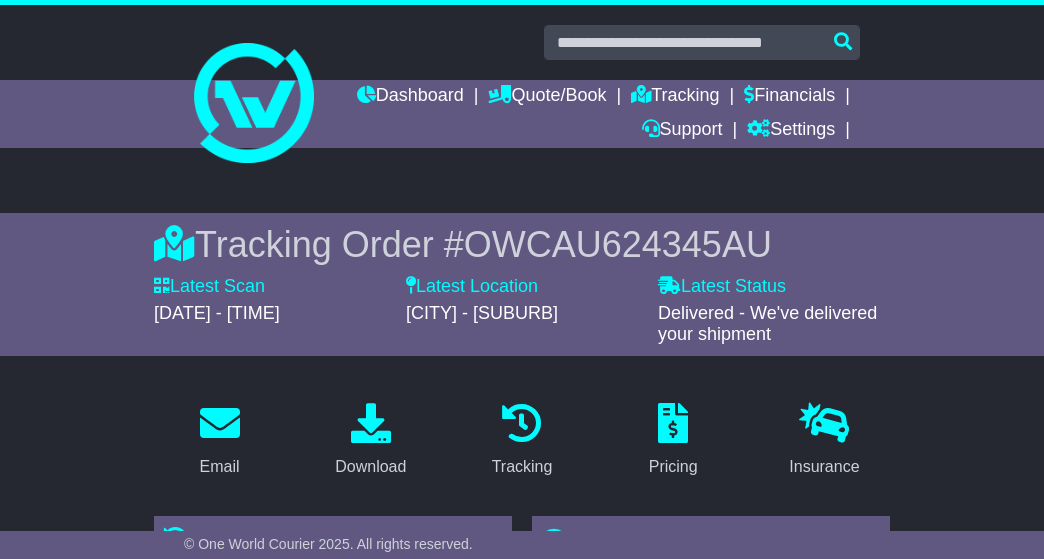 scroll, scrollTop: 0, scrollLeft: 0, axis: both 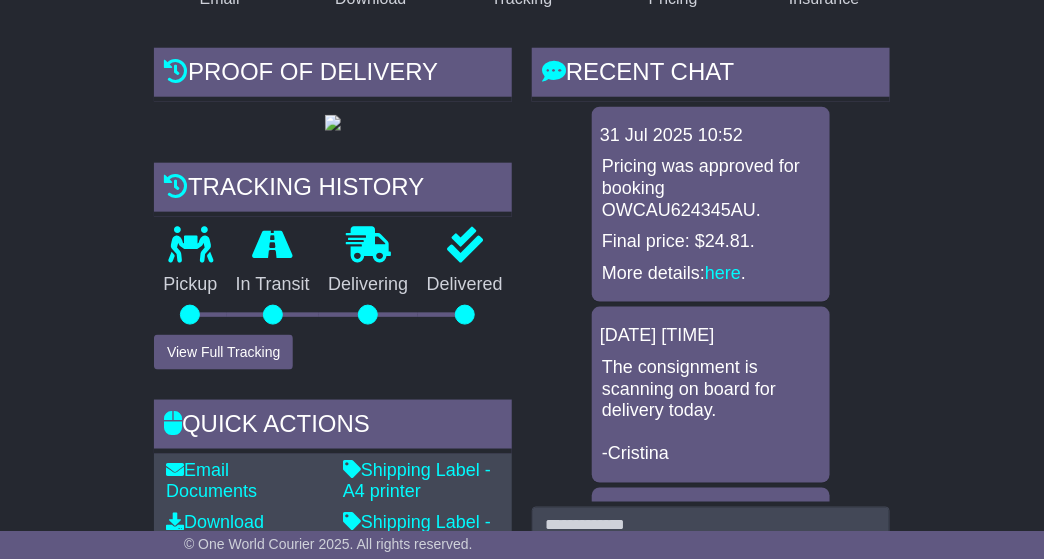 click on "31 Jul 2025 10:52
Pricing was approved for booking OWCAU624345AU.
Final price: $24.81.
More details:  here ." at bounding box center (711, 205) 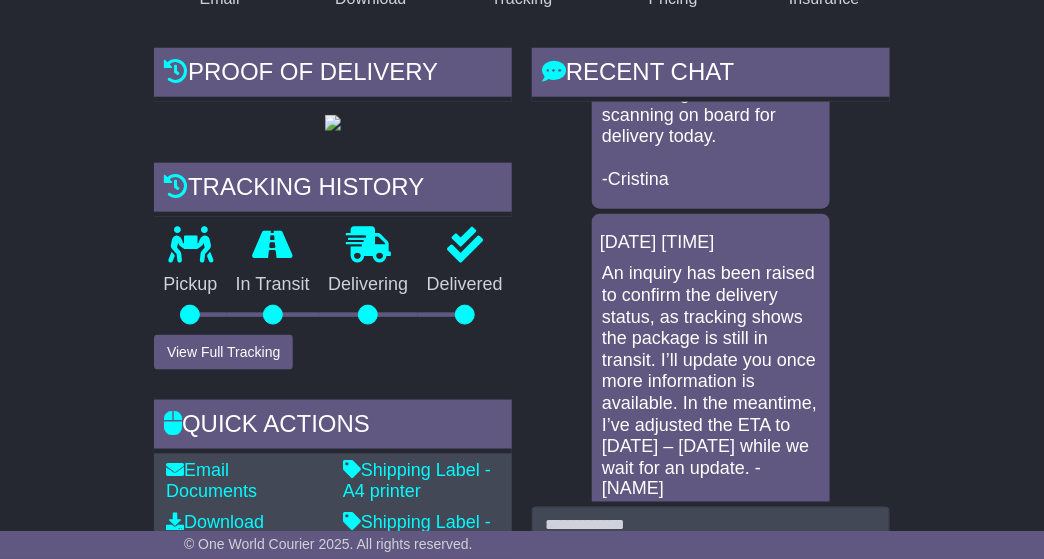 scroll, scrollTop: 0, scrollLeft: 0, axis: both 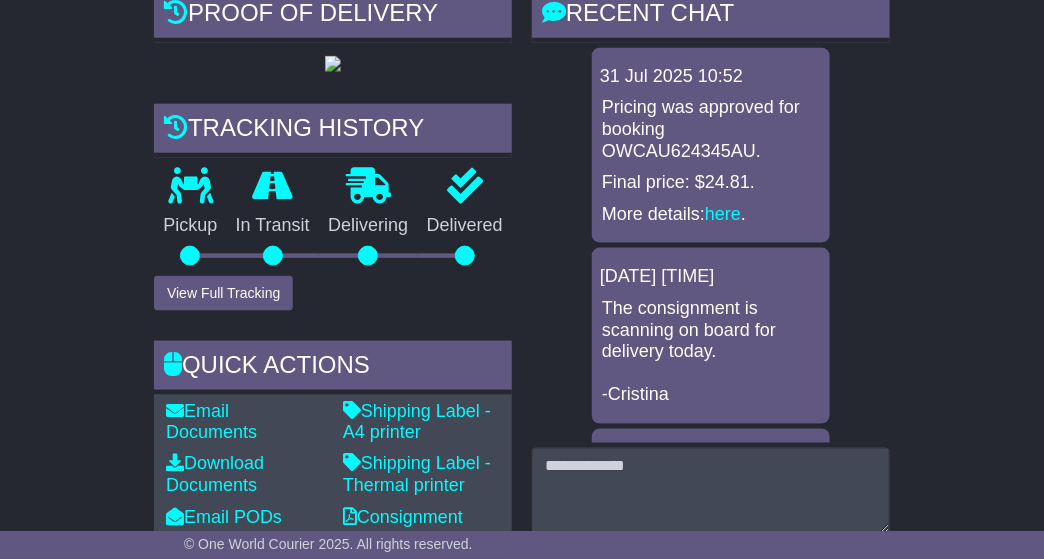 click on "Tracking history" at bounding box center (333, 131) 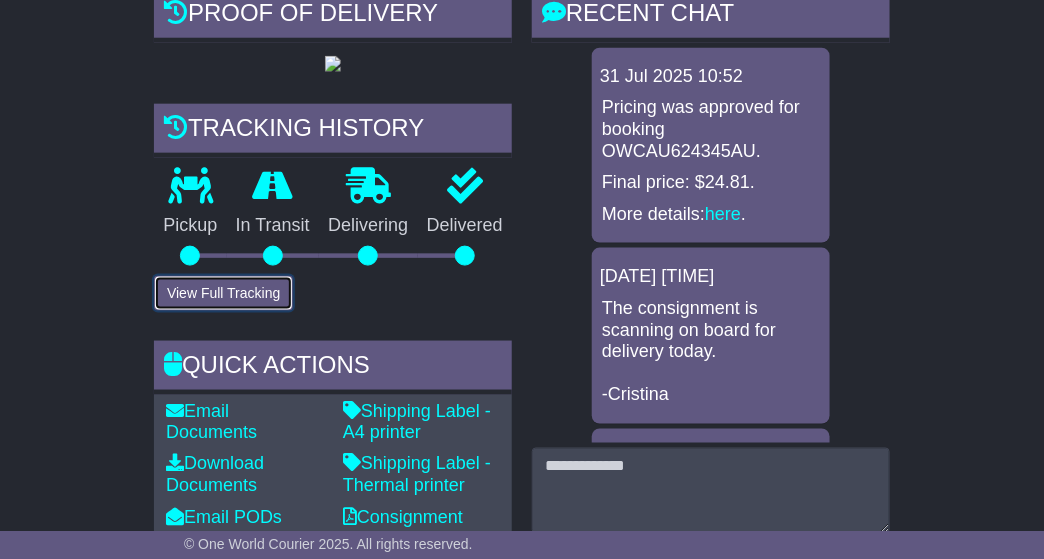 click on "View Full Tracking" at bounding box center (223, 293) 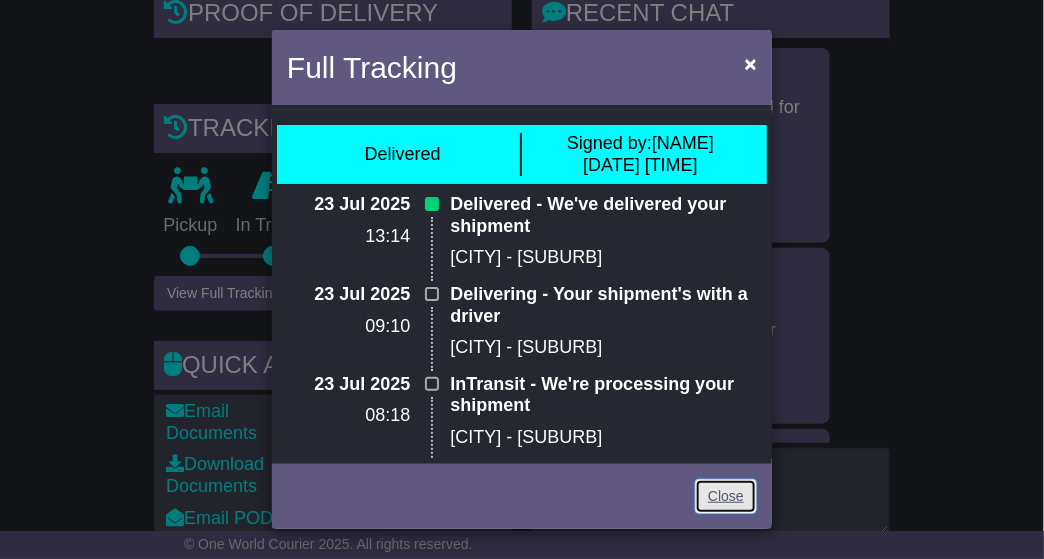click on "Close" at bounding box center (726, 496) 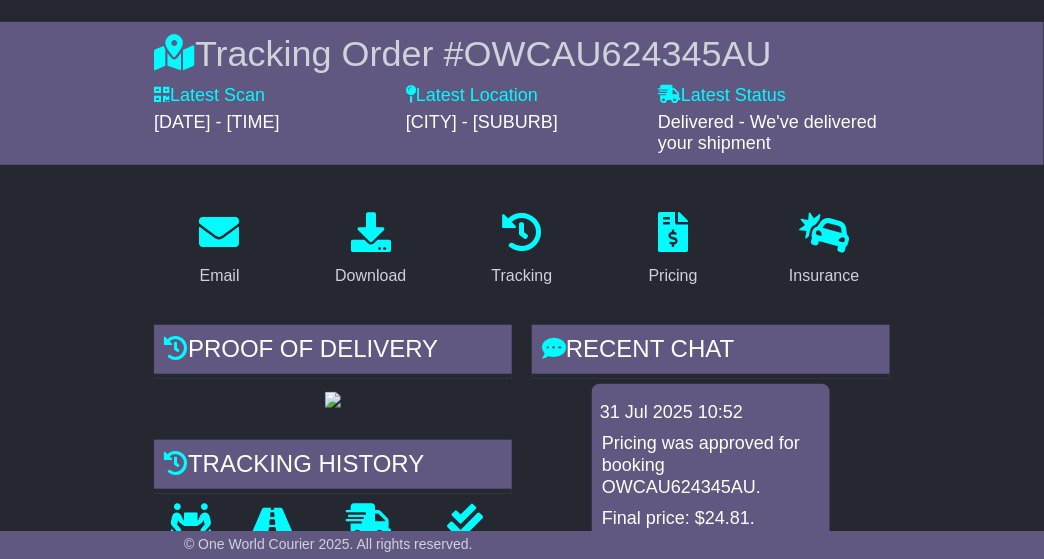 scroll, scrollTop: 0, scrollLeft: 0, axis: both 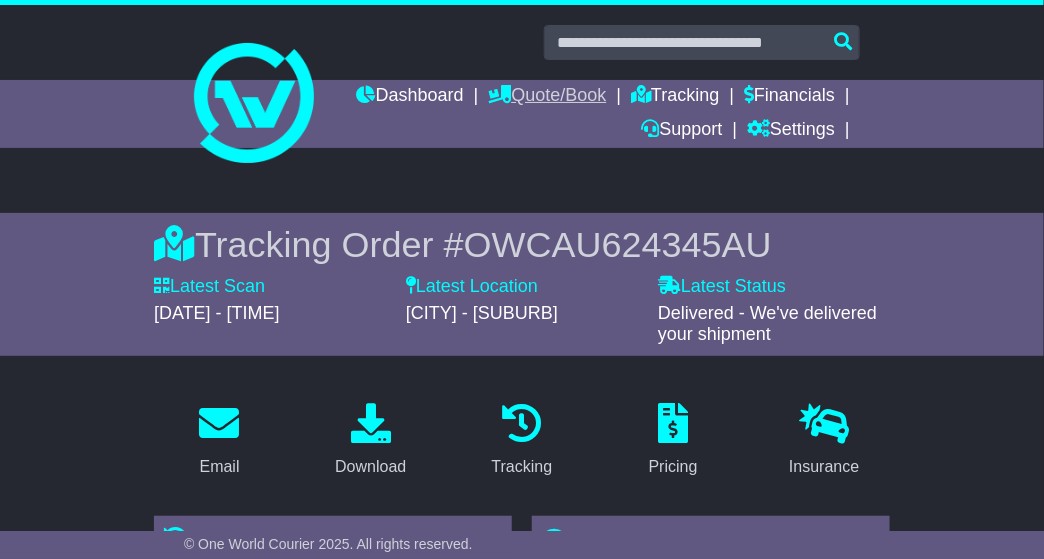click on "Quote/Book" at bounding box center (547, 97) 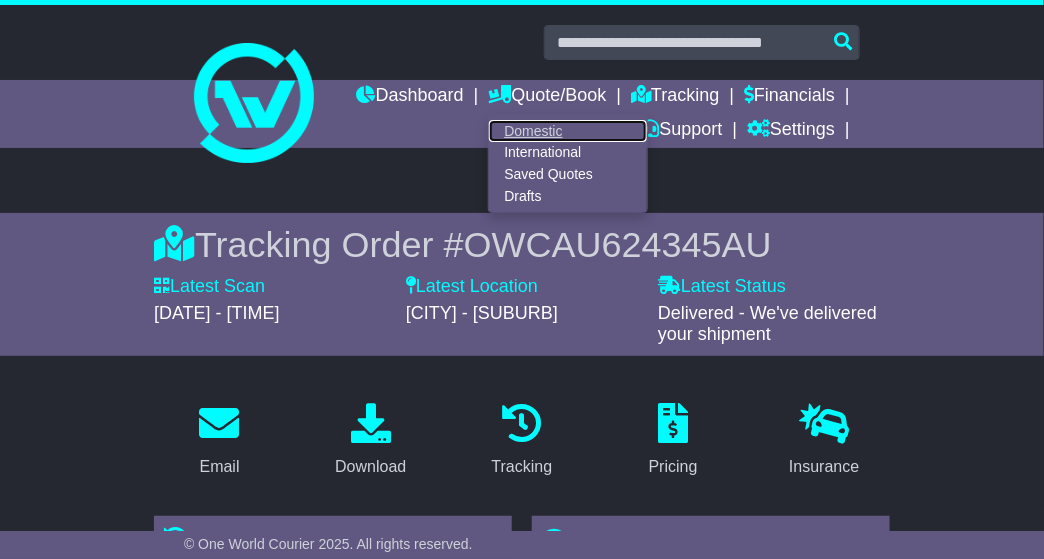 click on "Domestic" at bounding box center [568, 131] 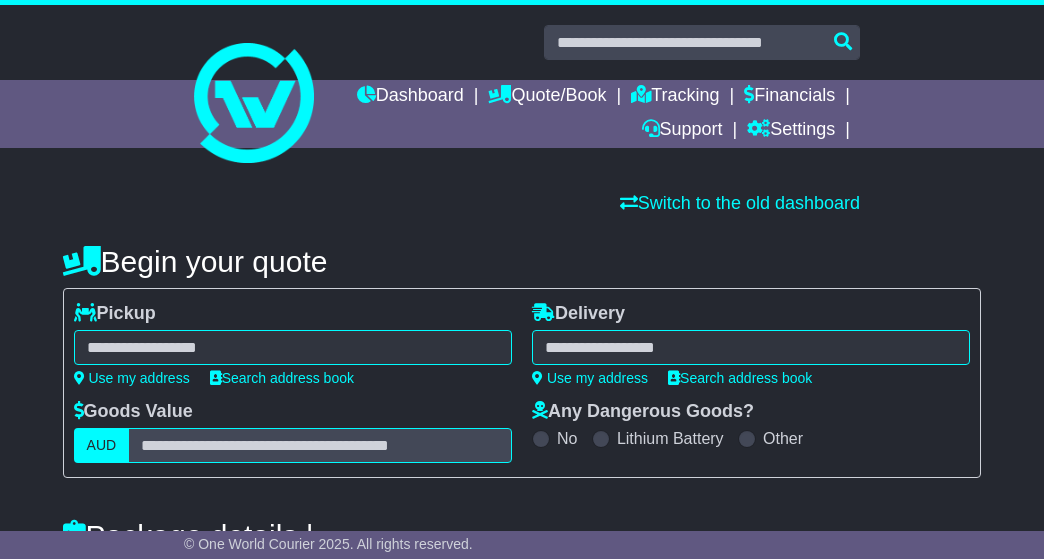 scroll, scrollTop: 0, scrollLeft: 0, axis: both 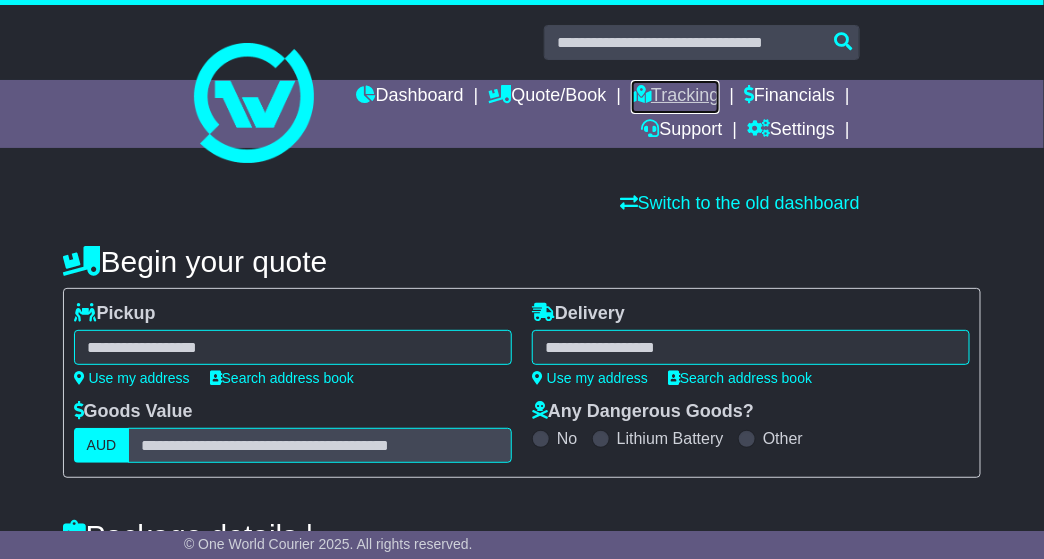 click on "Tracking" at bounding box center [675, 97] 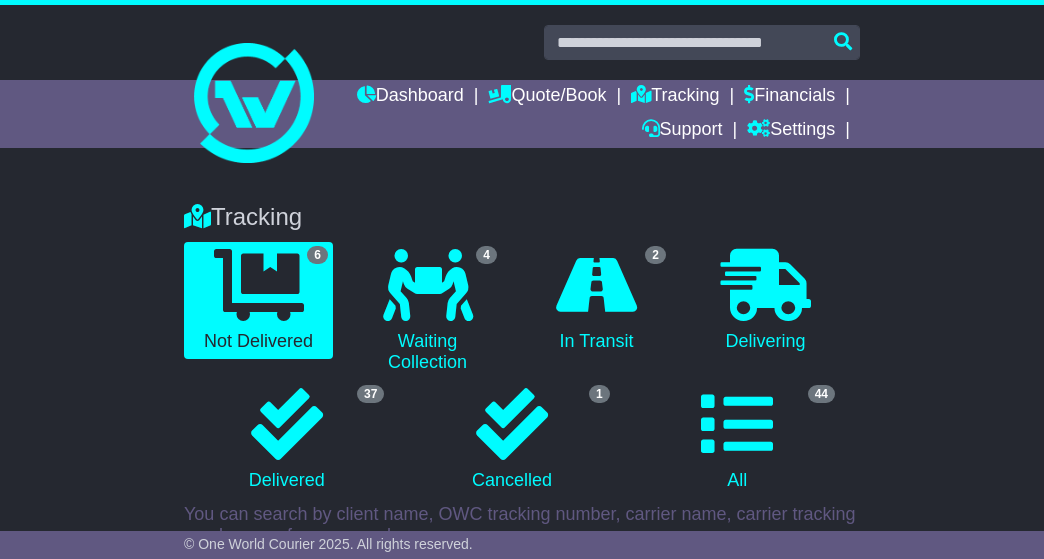 scroll, scrollTop: 0, scrollLeft: 0, axis: both 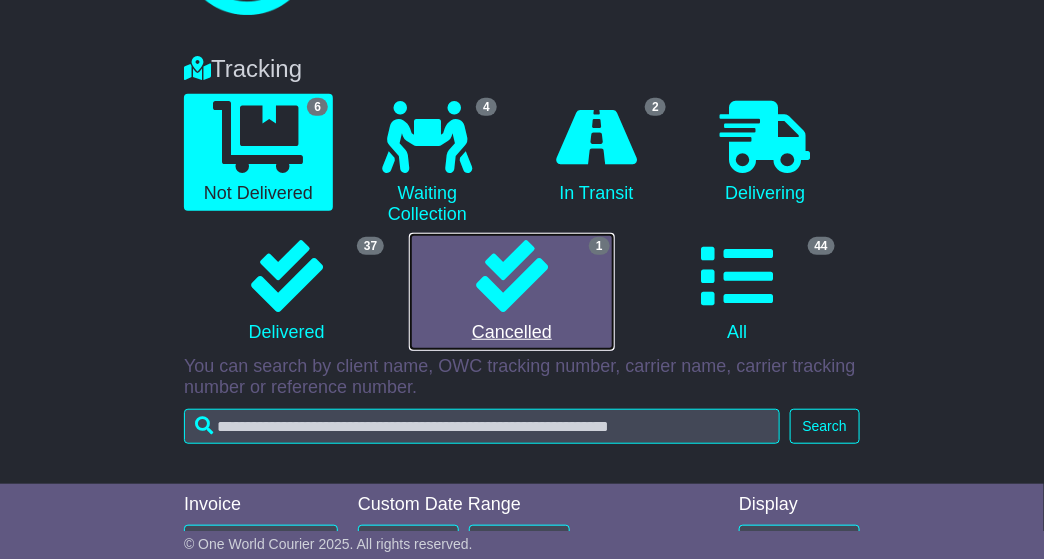 click on "1
Cancelled" at bounding box center [511, 292] 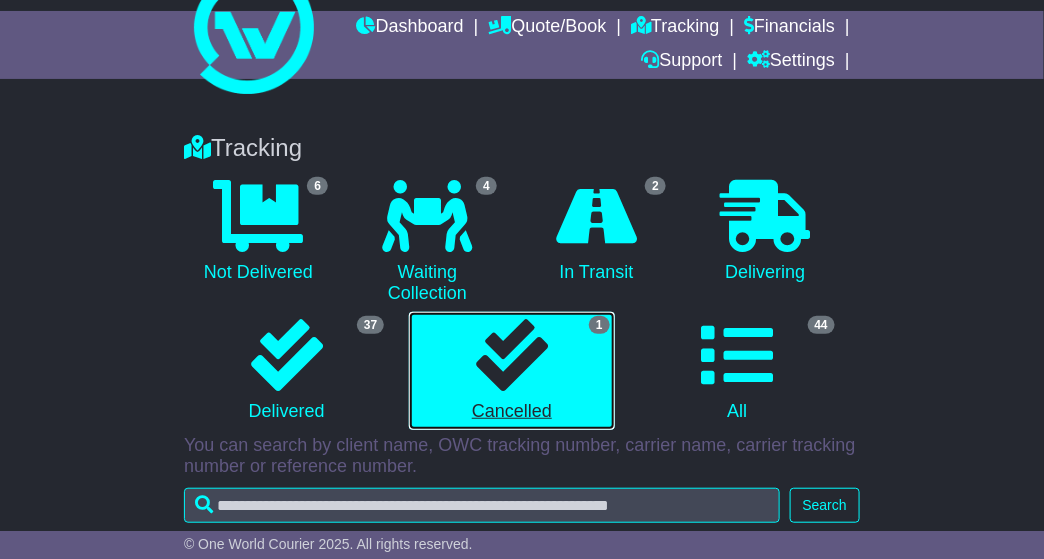 scroll, scrollTop: 65, scrollLeft: 0, axis: vertical 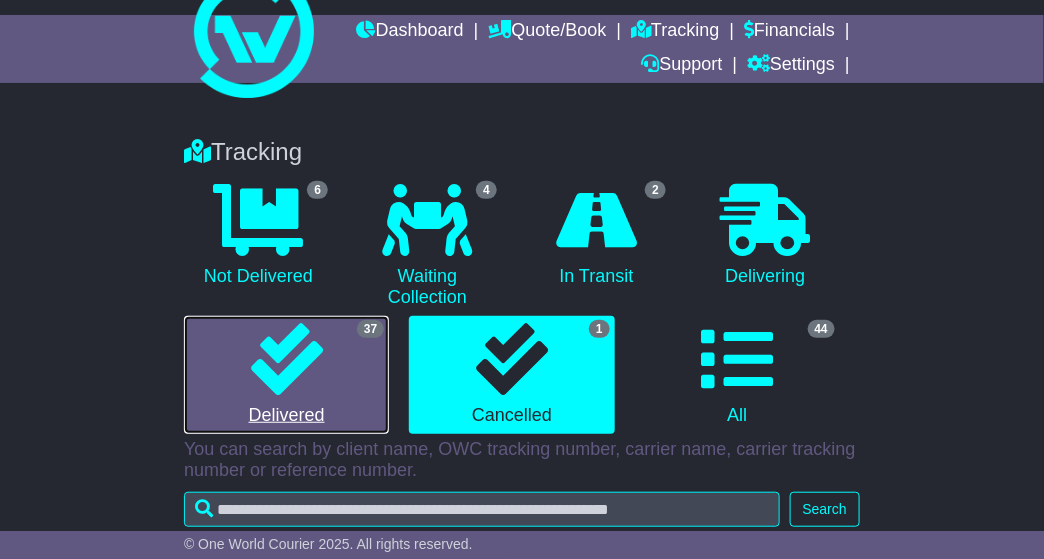 click at bounding box center [287, 359] 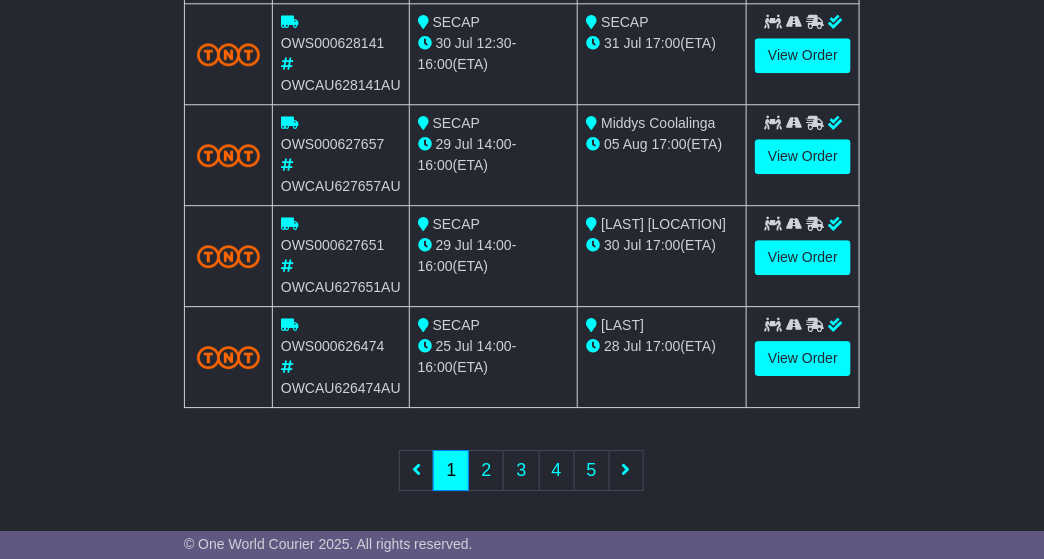 scroll, scrollTop: 1340, scrollLeft: 0, axis: vertical 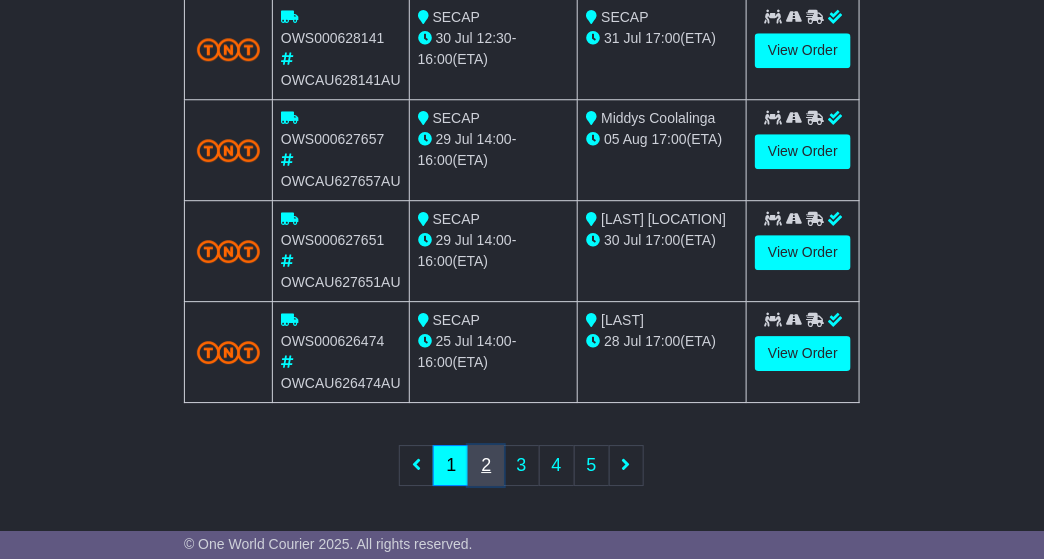 click on "2" at bounding box center (486, 465) 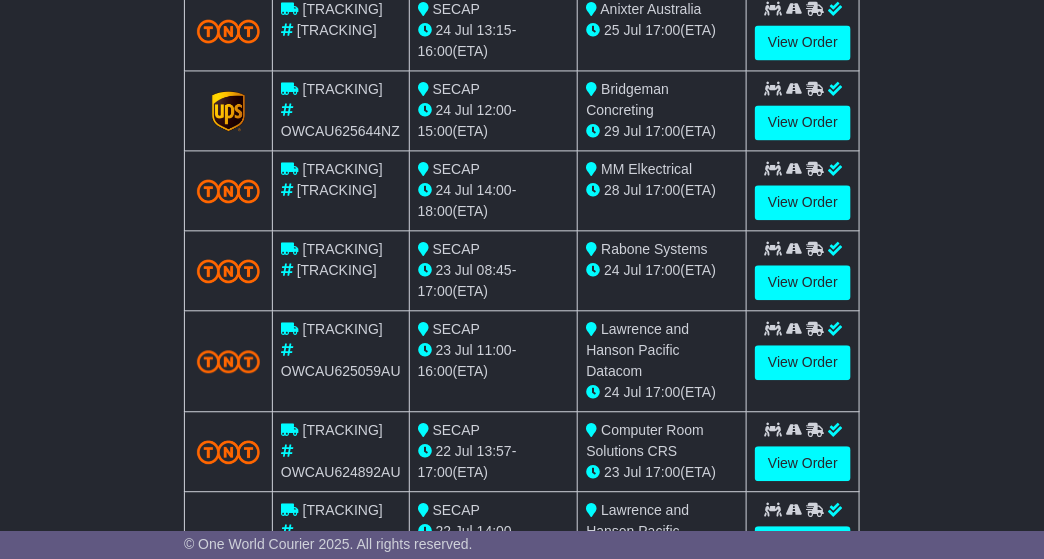 scroll, scrollTop: 1012, scrollLeft: 0, axis: vertical 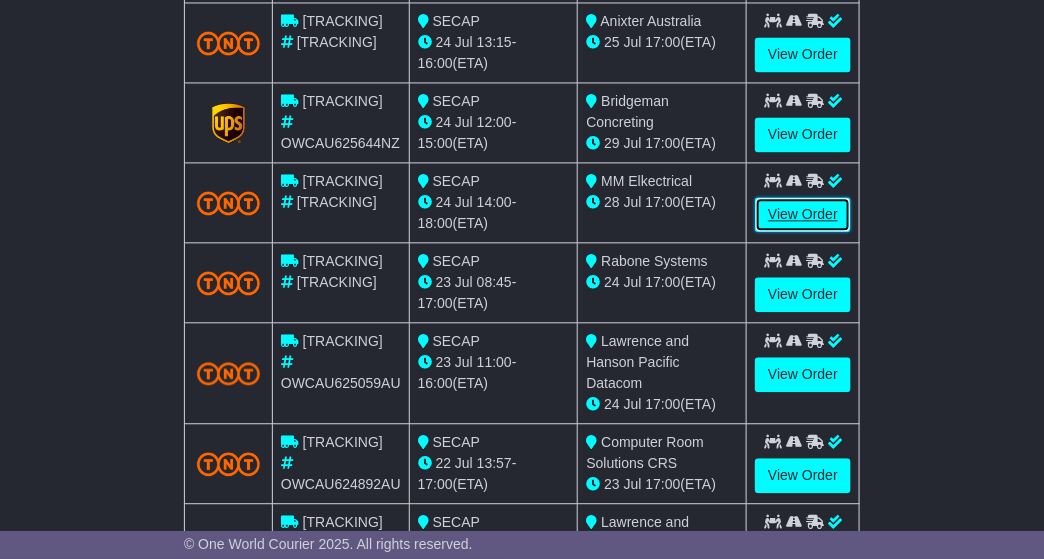 click on "View Order" at bounding box center [803, 214] 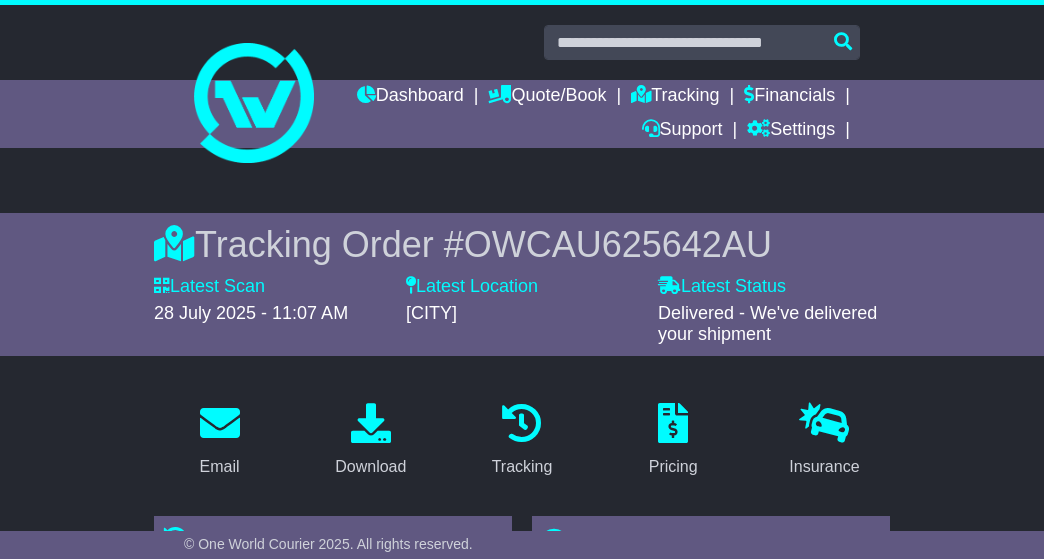 scroll, scrollTop: 0, scrollLeft: 0, axis: both 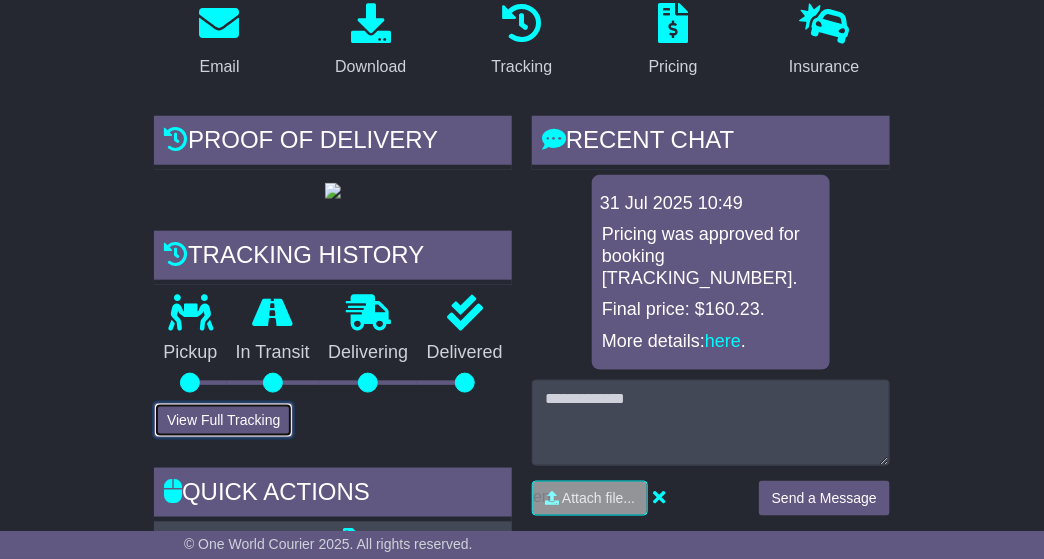 click on "View Full Tracking" at bounding box center [223, 420] 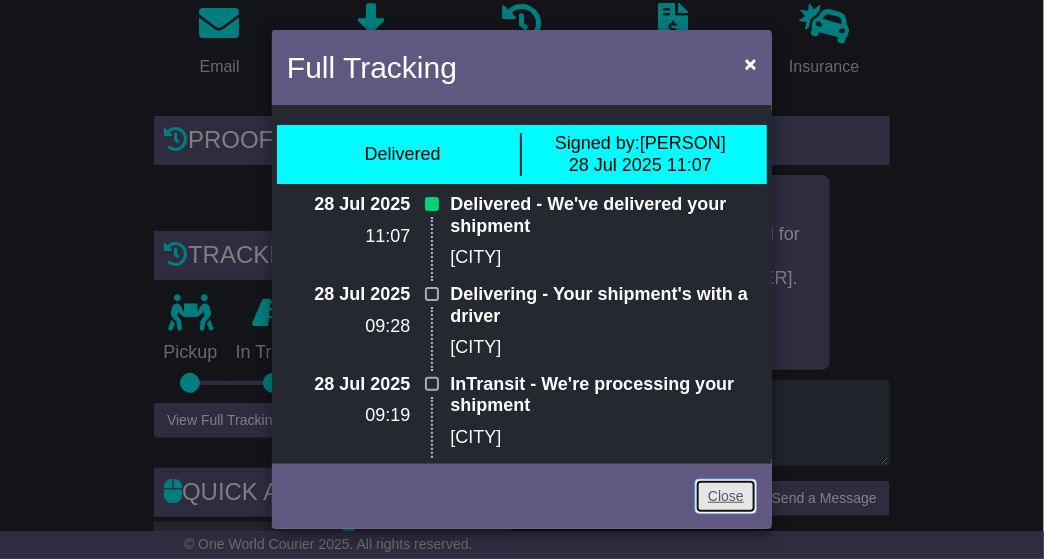 click on "Close" at bounding box center (726, 496) 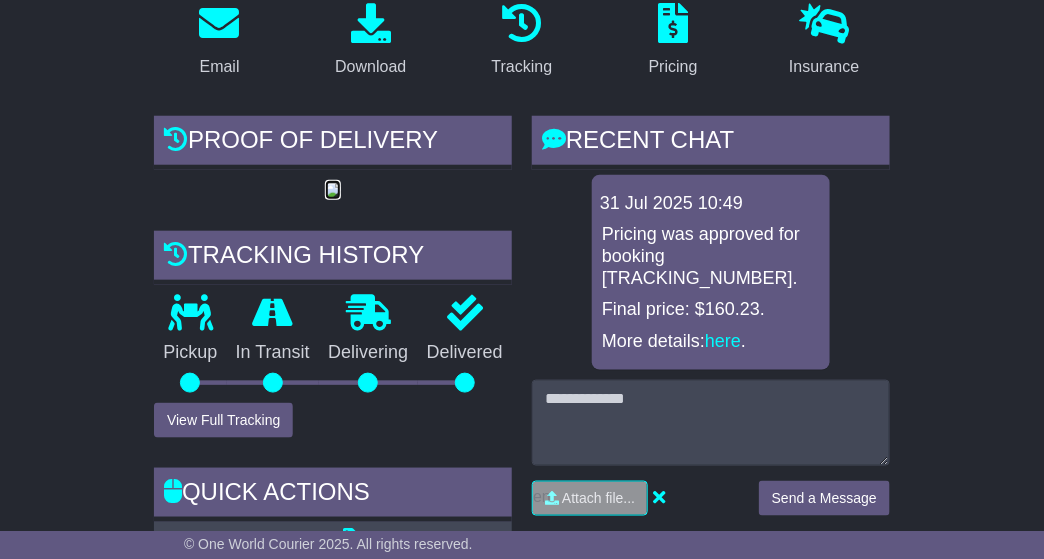 click at bounding box center [333, 191] 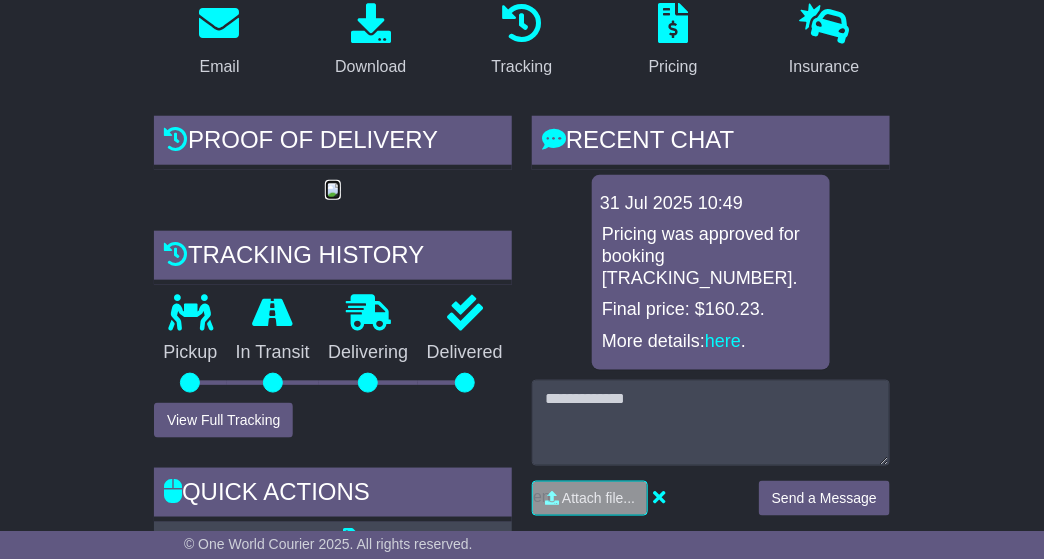 scroll, scrollTop: 377, scrollLeft: 0, axis: vertical 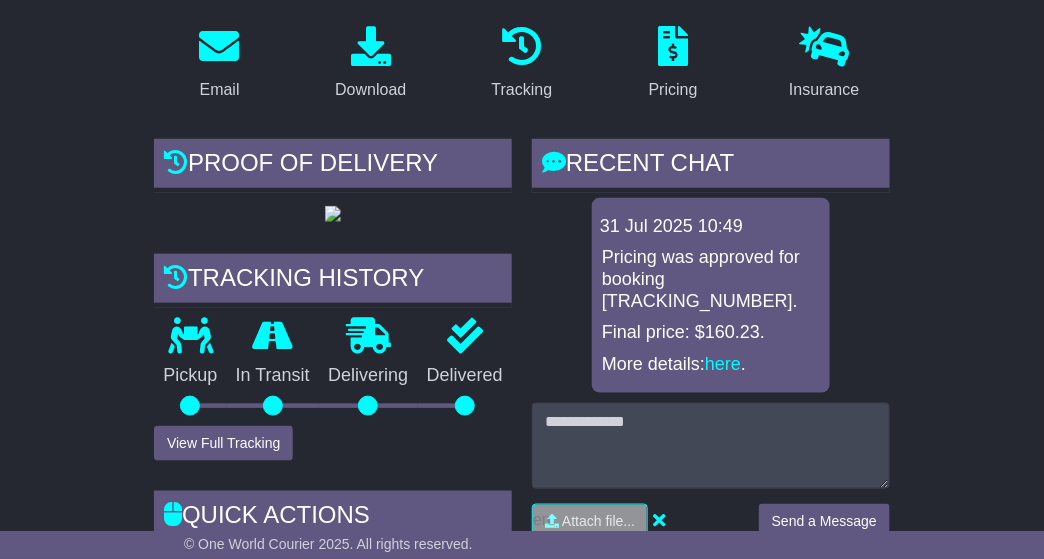 click on "Tracking history" at bounding box center (333, 281) 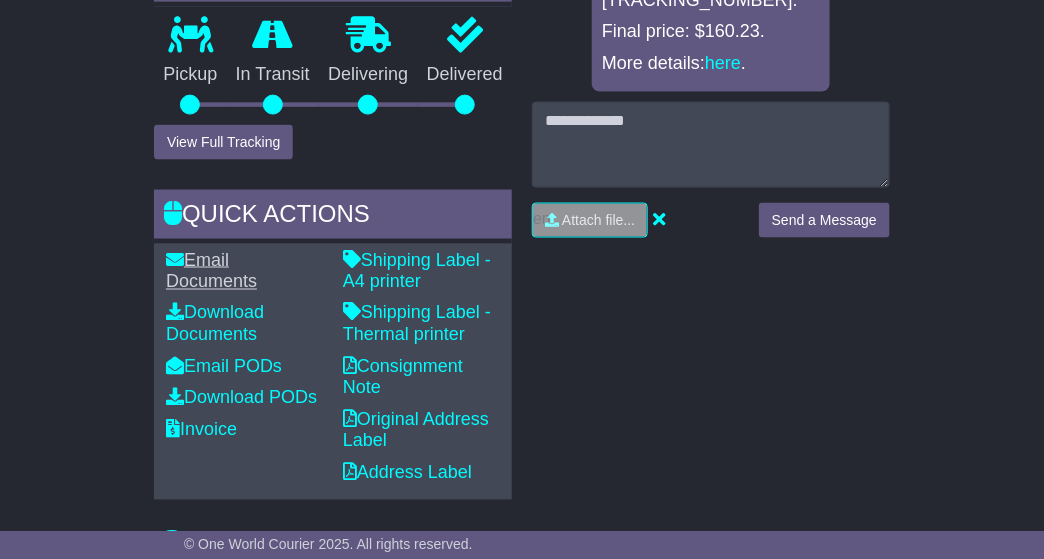 scroll, scrollTop: 680, scrollLeft: 0, axis: vertical 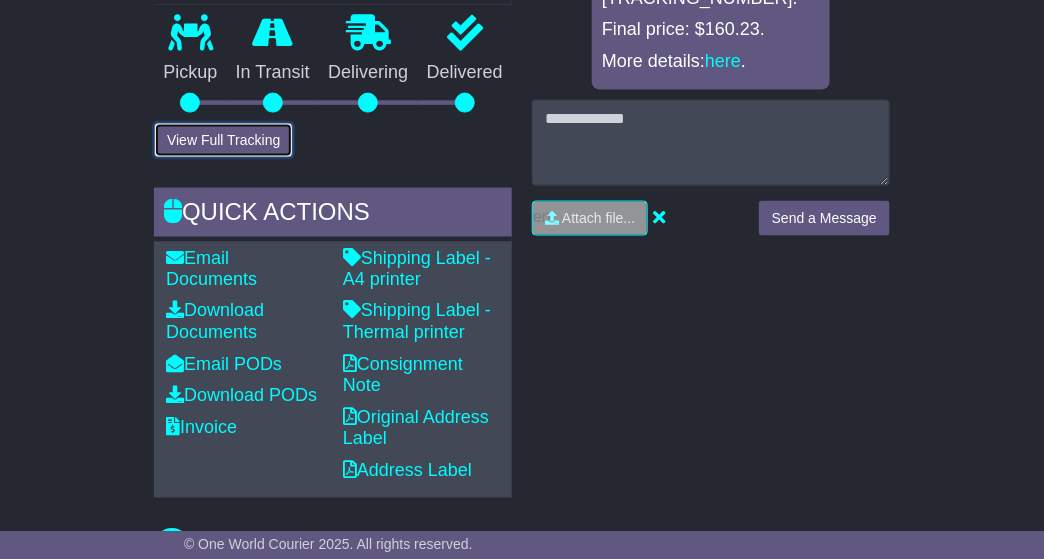 click on "View Full Tracking" at bounding box center (223, 140) 